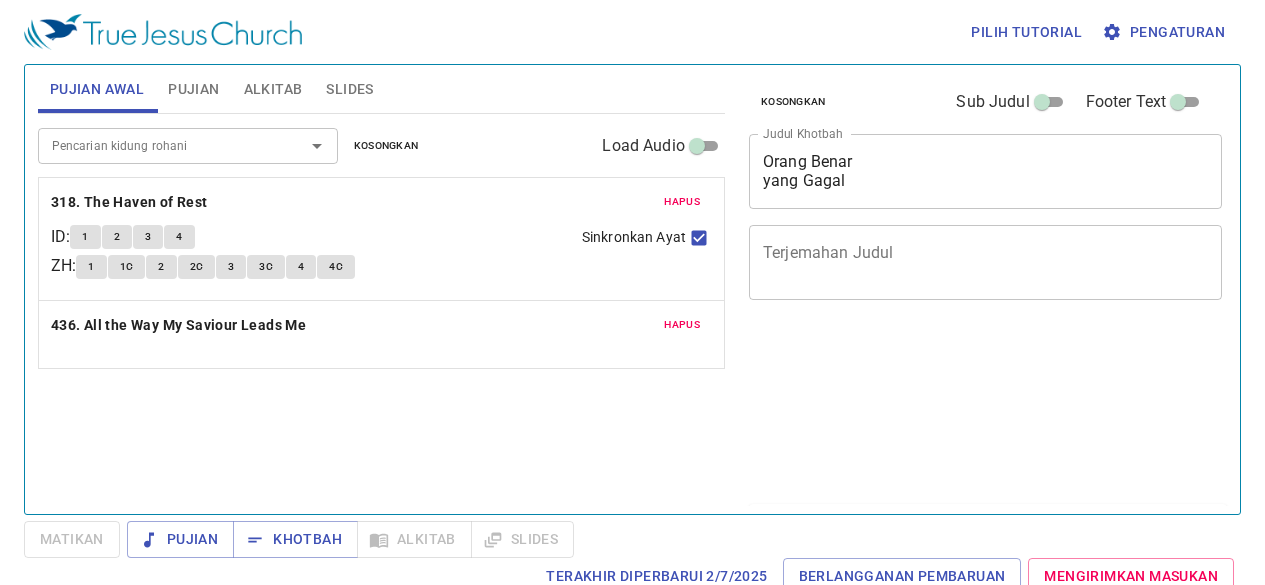 scroll, scrollTop: 0, scrollLeft: 0, axis: both 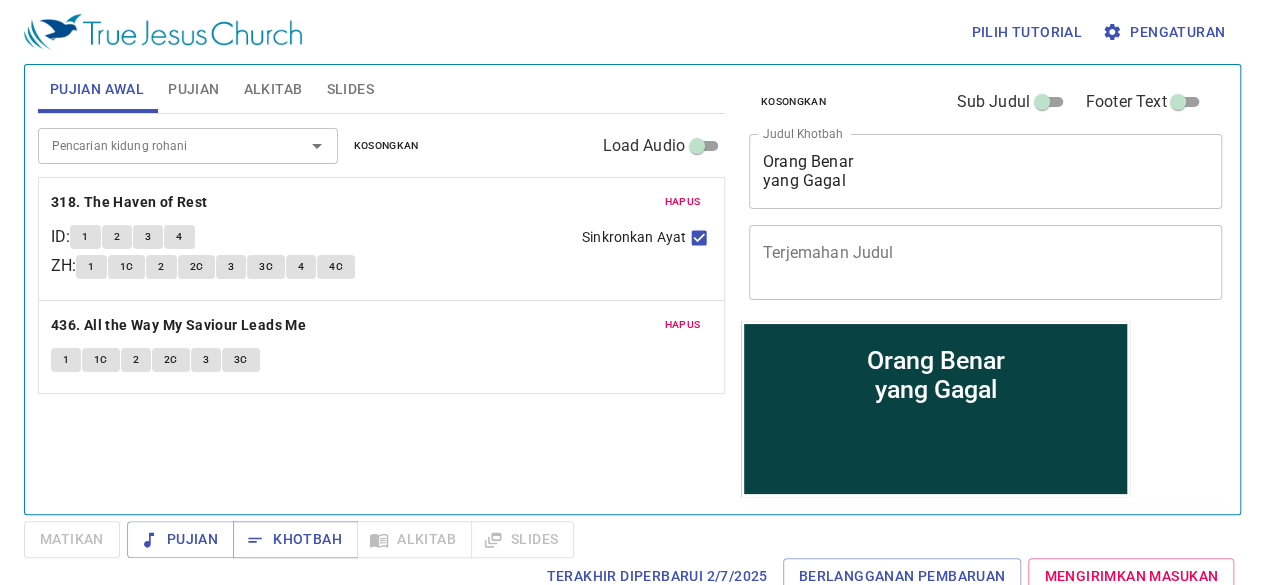 click on "Hapus" at bounding box center (682, 202) 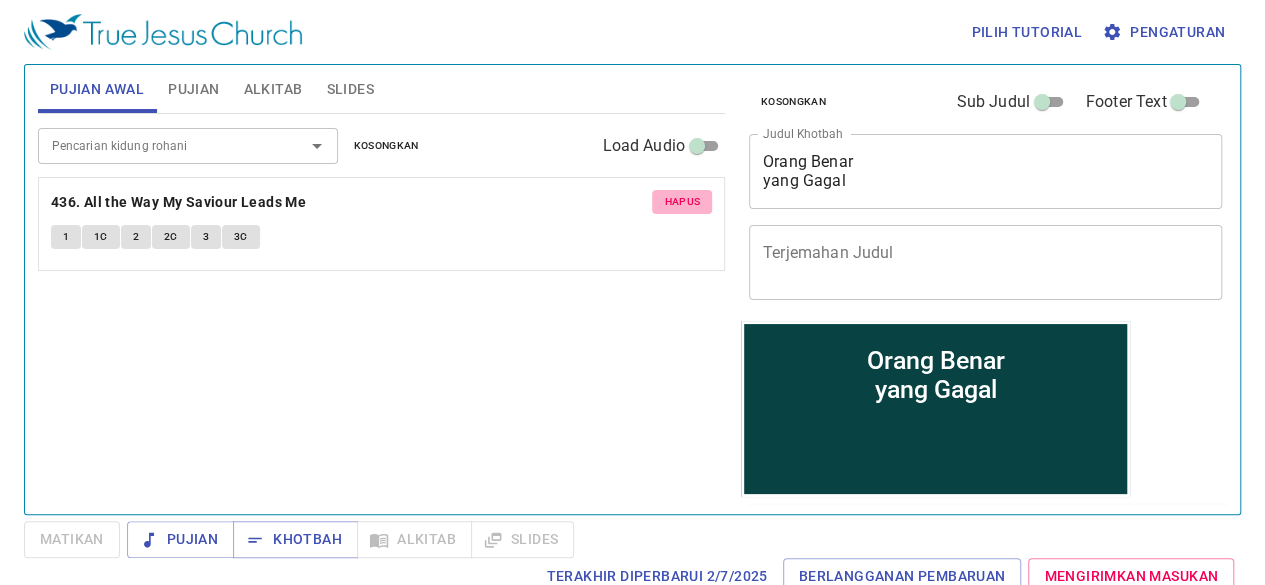 click on "Hapus" at bounding box center [682, 202] 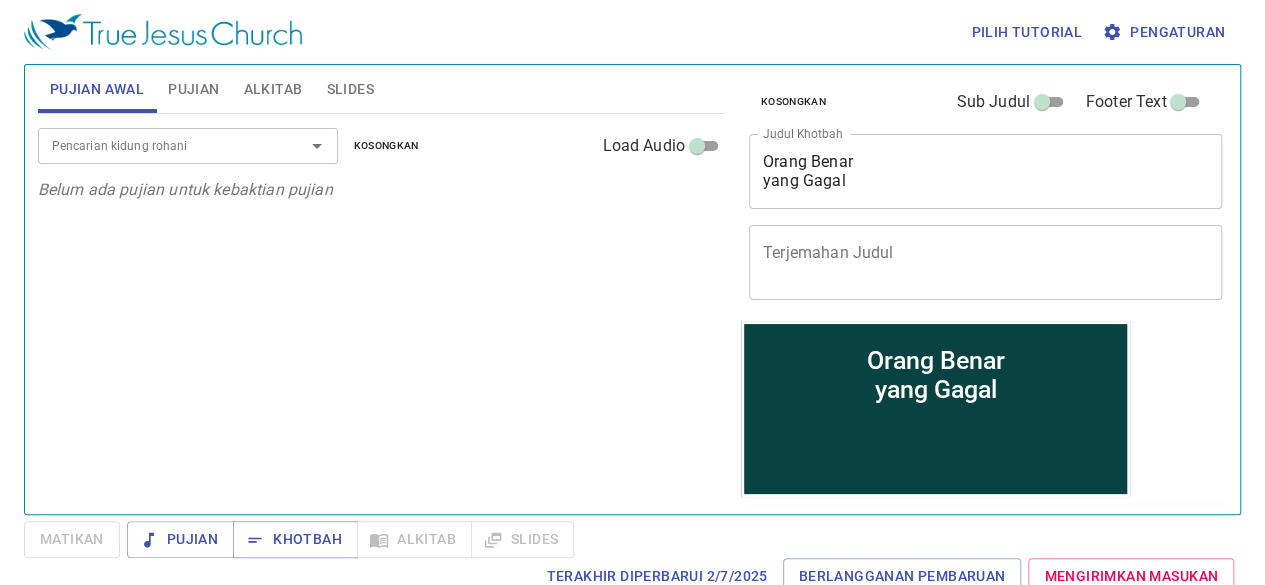 click on "Pilih tutorial Pengaturan Pujian Awal Pujian Alkitab Slides Pencarian kidung rohani Pencarian kidung rohani   Kosongkan Load Audio Belum ada pujian untuk kebaktian pujian Pencarian kidung rohani Pencarian kidung rohani   Kosongkan Load Audio Belum ada pujian untuk khotbah Kejadian 1 Referensi Alkitab (Ctrl +/) Referensi Alkitab (Ctrl +/)   Sejarah Ayat   Sebelumnya  (←, ↑)     Selanjutnya  (→, ↓) Tunjukkan 1 ayat Tunjukkan 2 ayat Tunjukkan 3 ayat Tunjukkan 4 ayat Tunjukkan 5 ayat 1 Pada mulanya  Allah  menciptakan  langit  dan bumi .    In the beginning God created the heavens and the earth. 2 Bumi  belum berbentuk  dan kosong ; gelap gulita  menutupi  samudera raya , dan Roh  Allah  melayang-layang  di atas  permukaan  air .    The earth was without form, and void; and darkness was on the face of the deep. And the Spirit of God was hovering over the face of the waters. 3 Berfirmanlah  Allah : "Jadilah  terang ." Lalu terang  itu jadi .    4 Allah  melihat  bahwa  terang  itu baik terang  .  5" at bounding box center (632, 292) 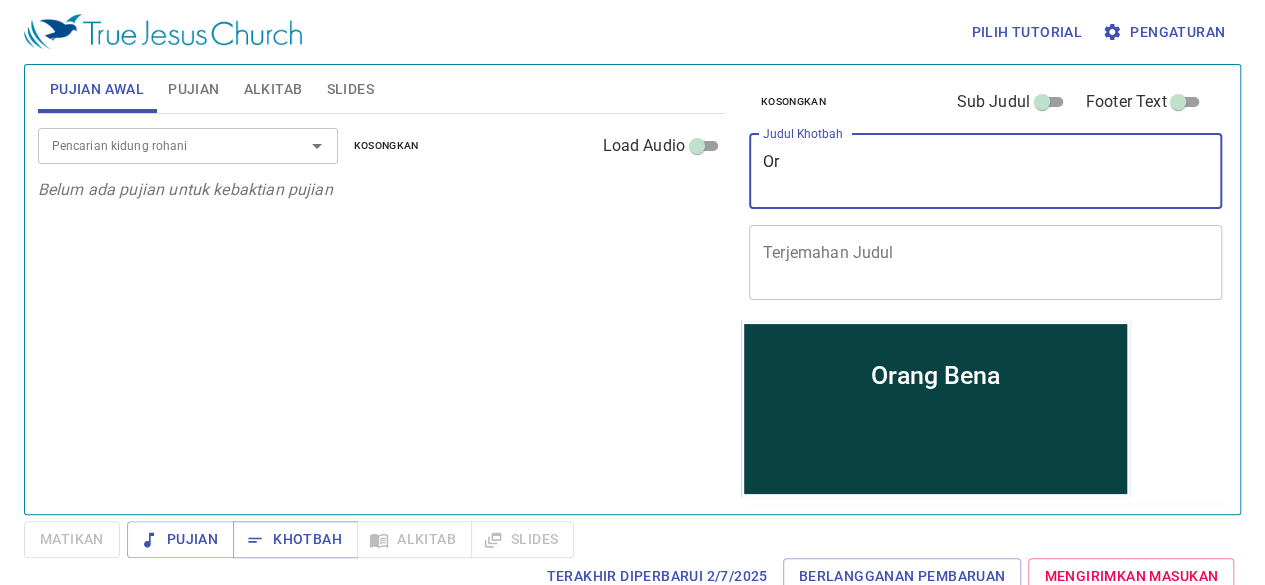 type on "O" 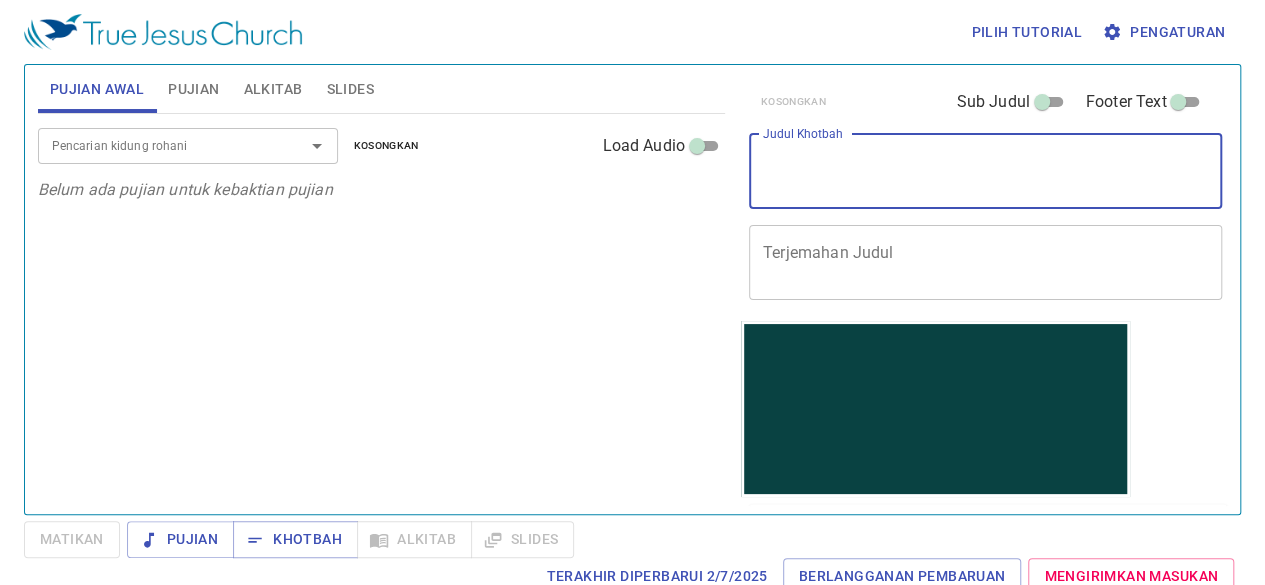 type 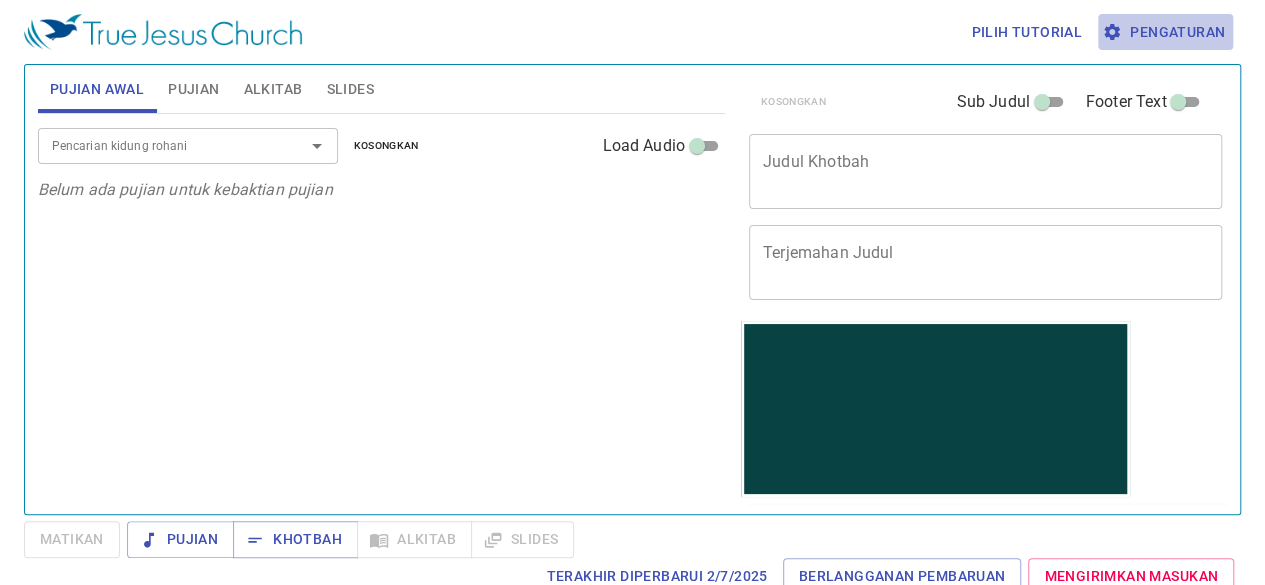 click on "Pengaturan" at bounding box center [1165, 32] 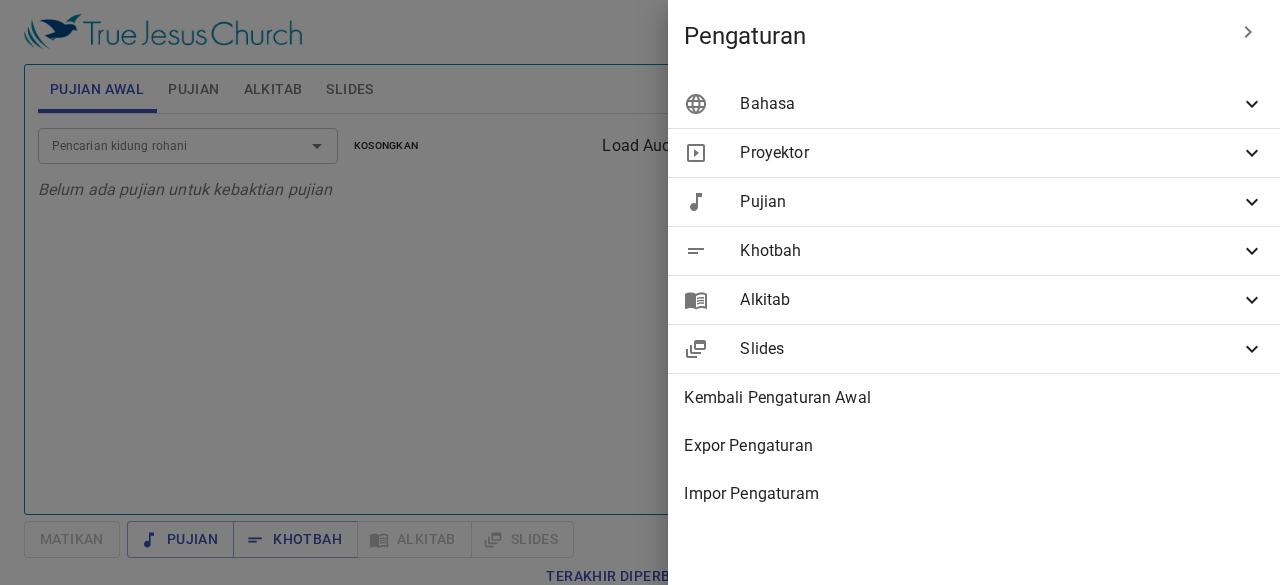click on "Bahasa" at bounding box center (974, 104) 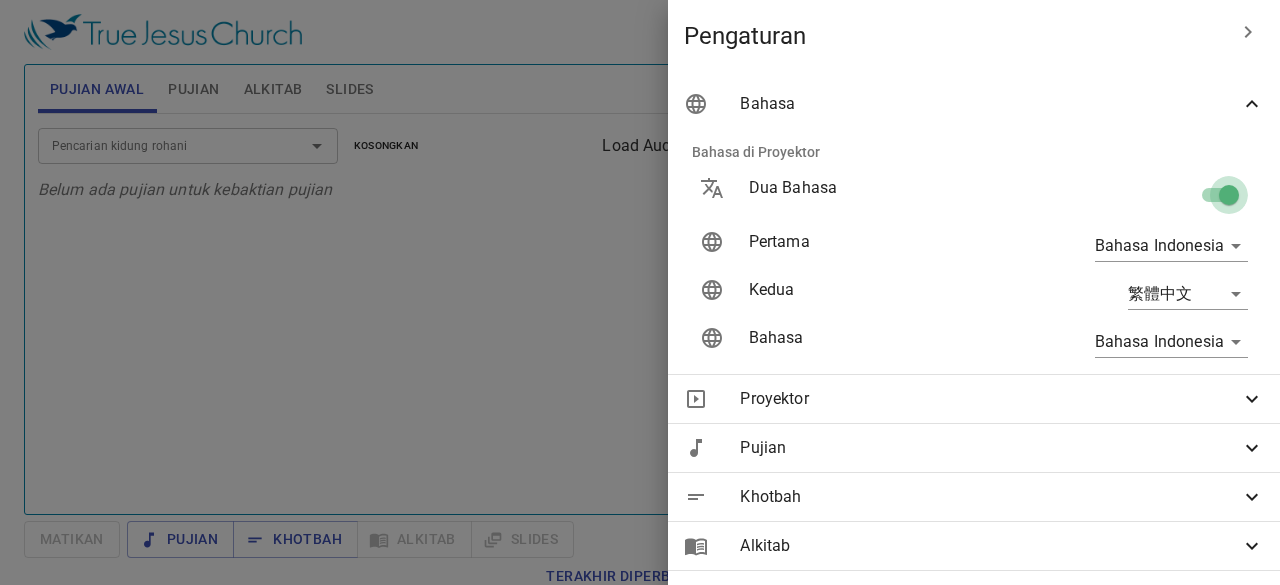 click at bounding box center [1229, 199] 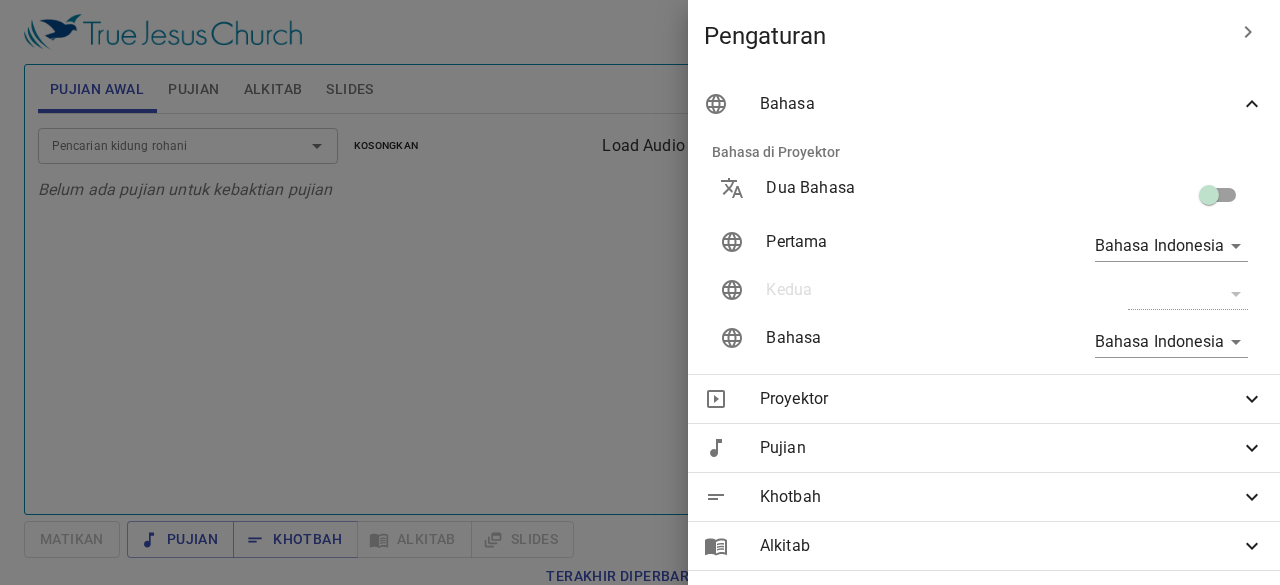 click on "Bahasa" at bounding box center [984, 104] 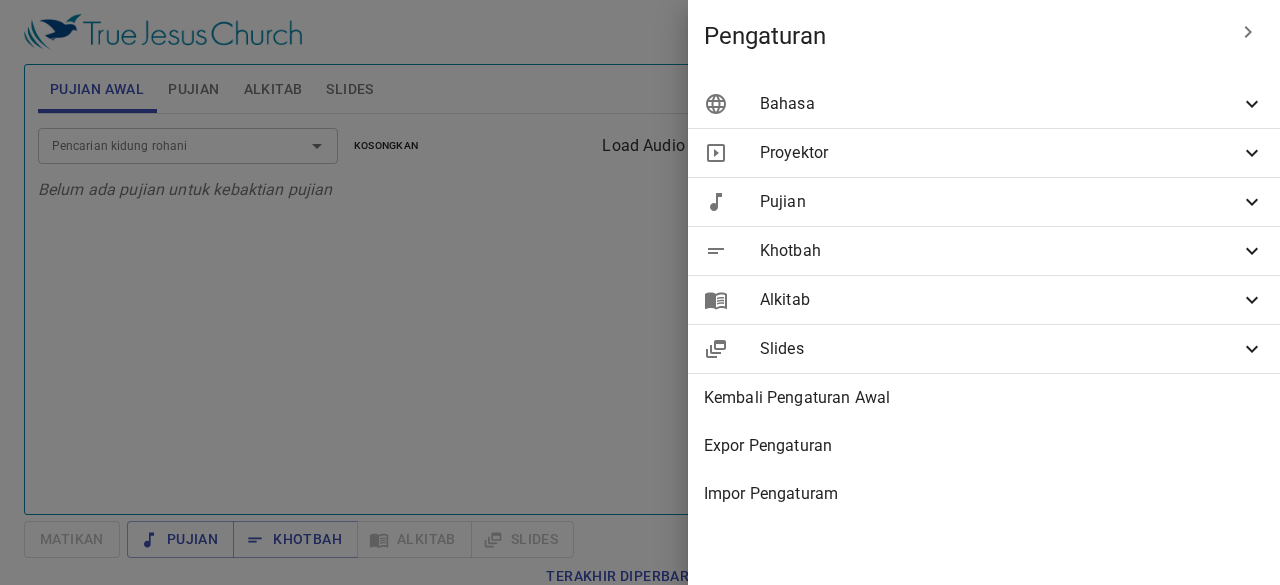 click on "Bahasa" at bounding box center (984, 104) 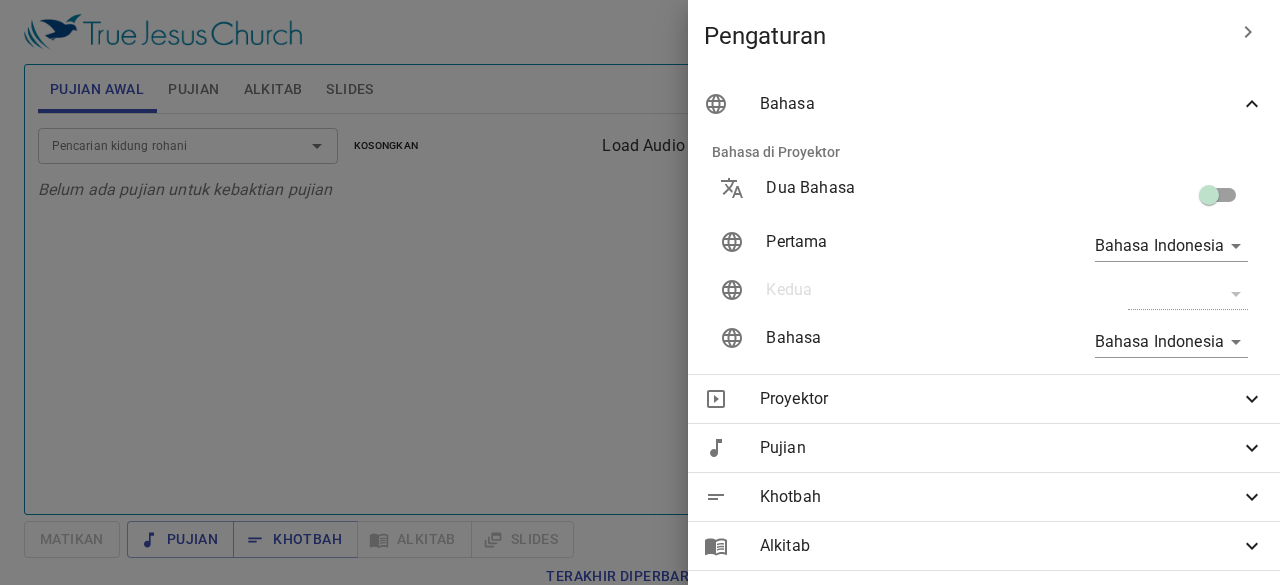 click 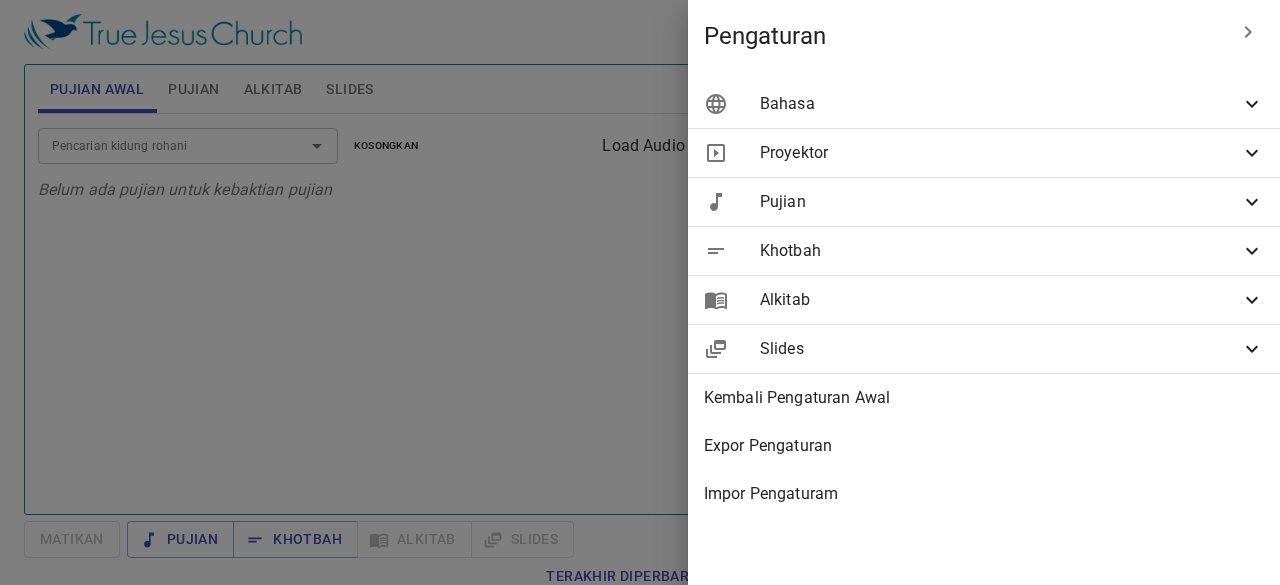 click on "Proyektor" at bounding box center (1000, 153) 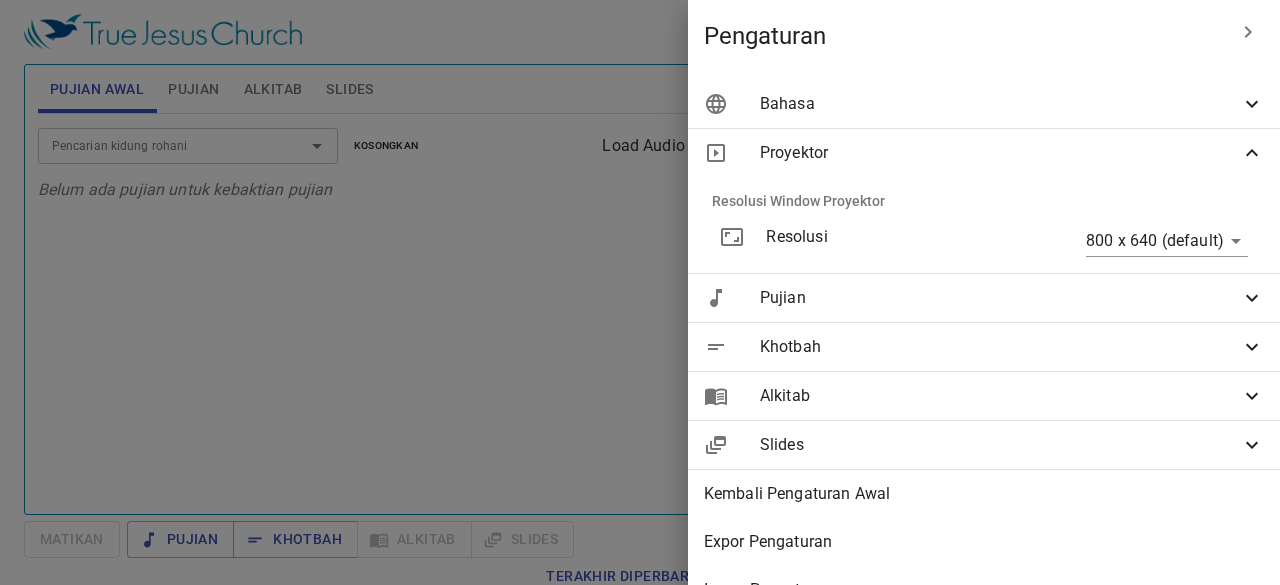 click on "Proyektor" at bounding box center (984, 153) 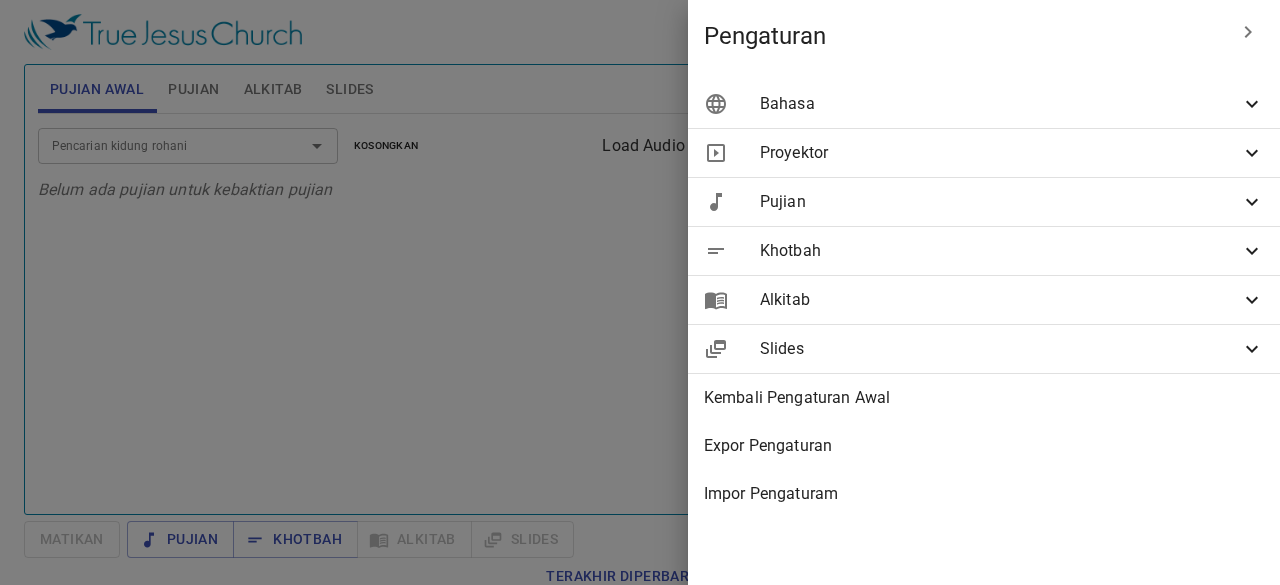 click on "Pujian" at bounding box center (1000, 202) 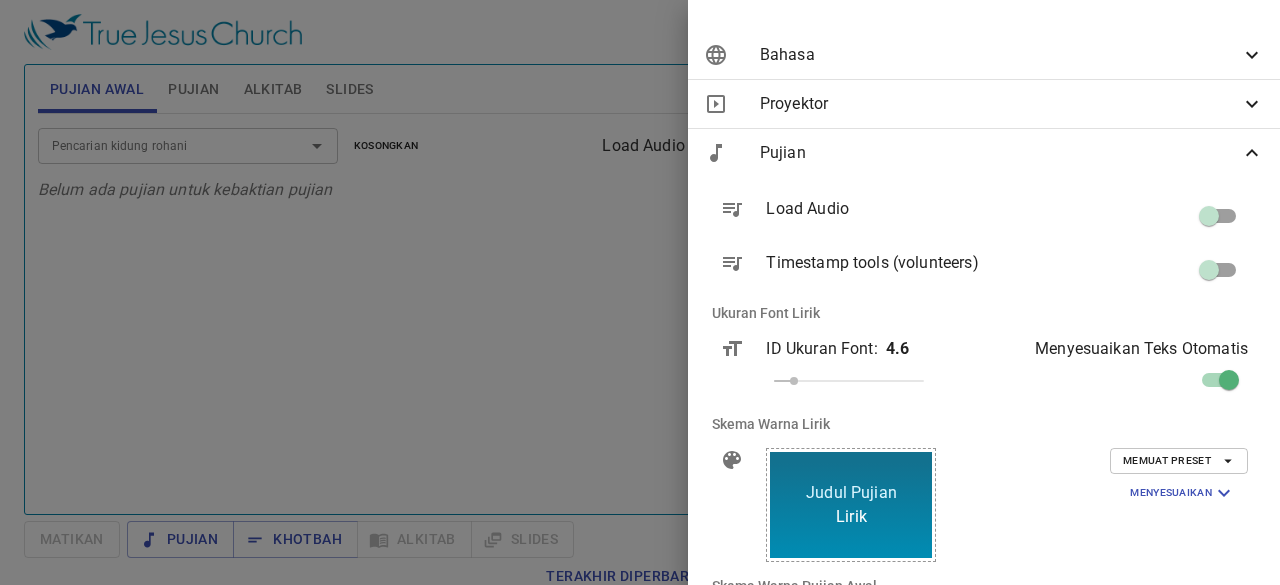 scroll, scrollTop: 84, scrollLeft: 0, axis: vertical 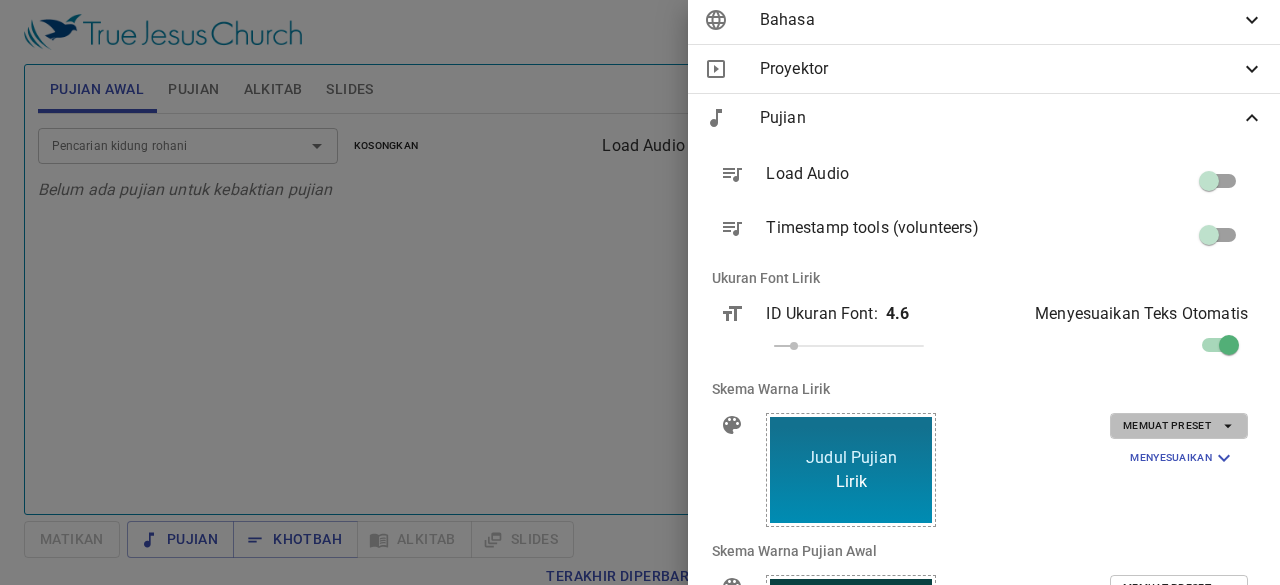 click on "Memuat Preset" at bounding box center (1179, 426) 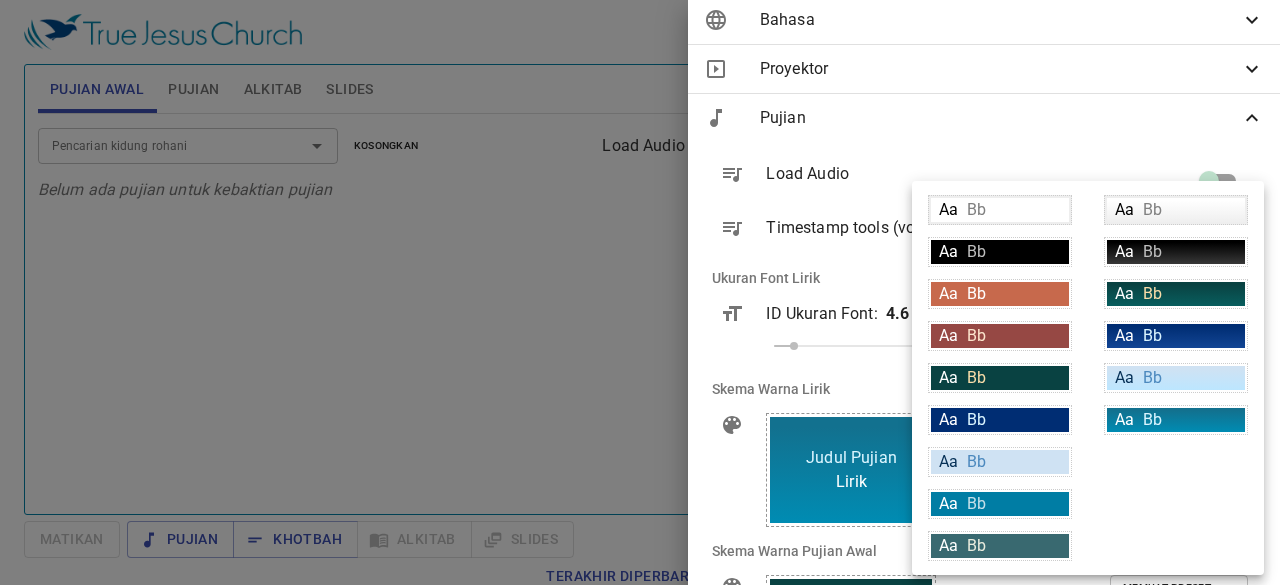 click at bounding box center (640, 292) 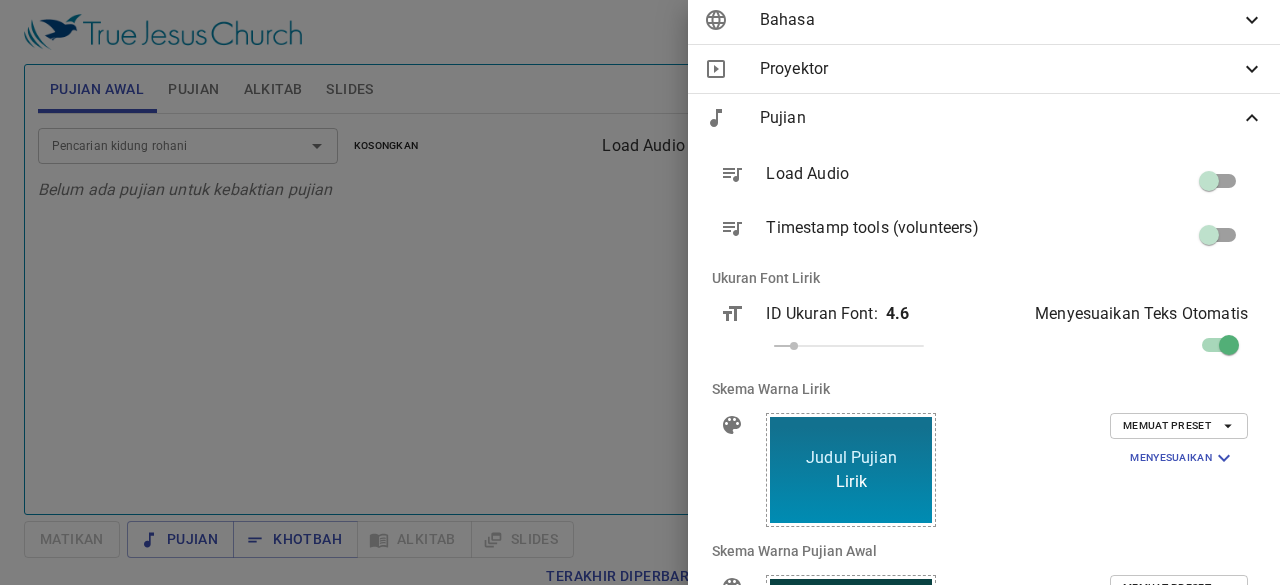 click 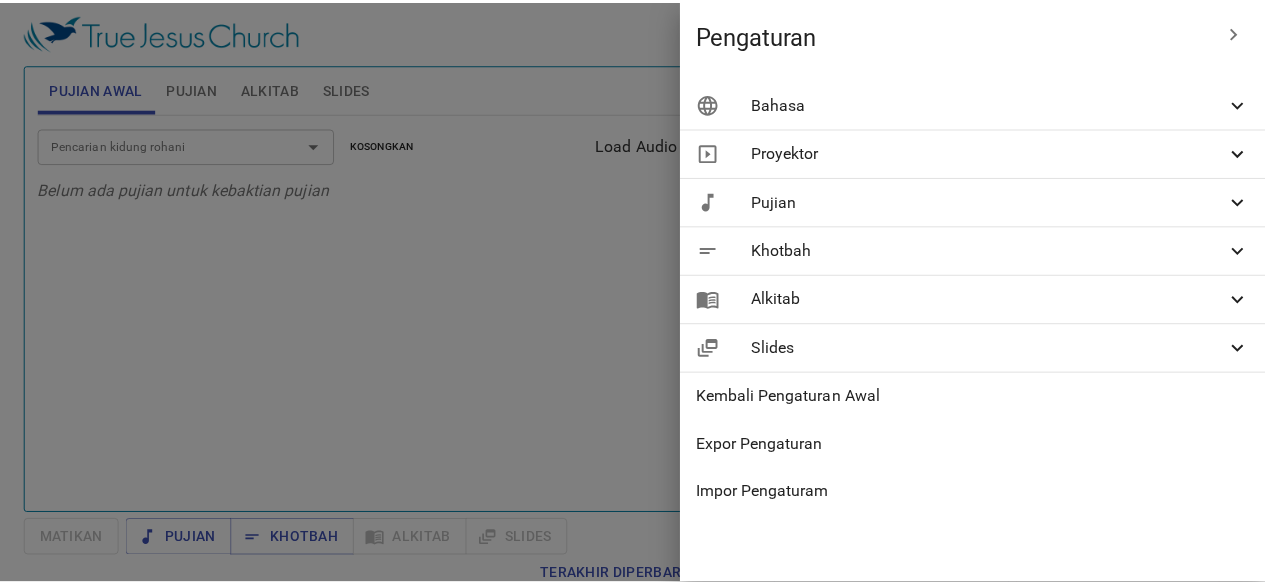 scroll, scrollTop: 0, scrollLeft: 0, axis: both 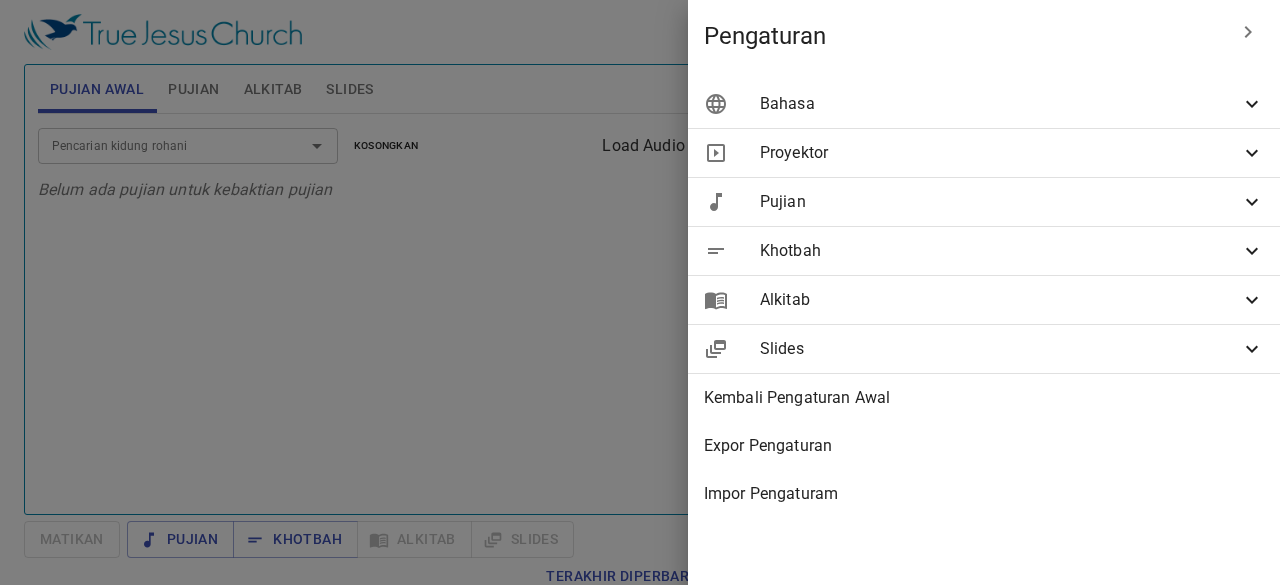click 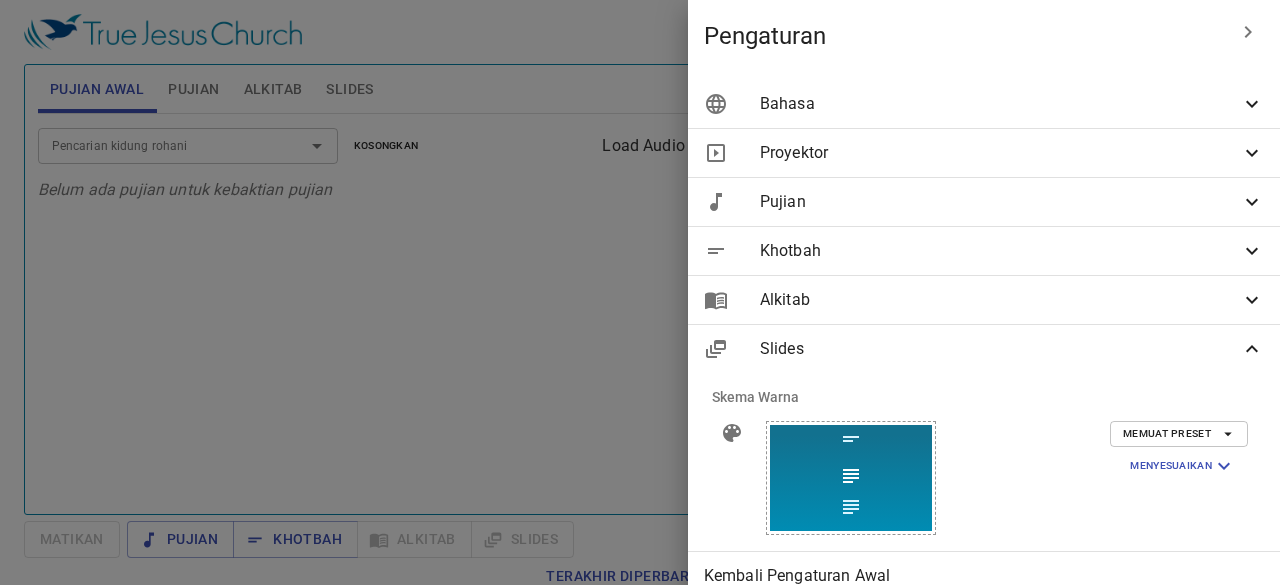 click 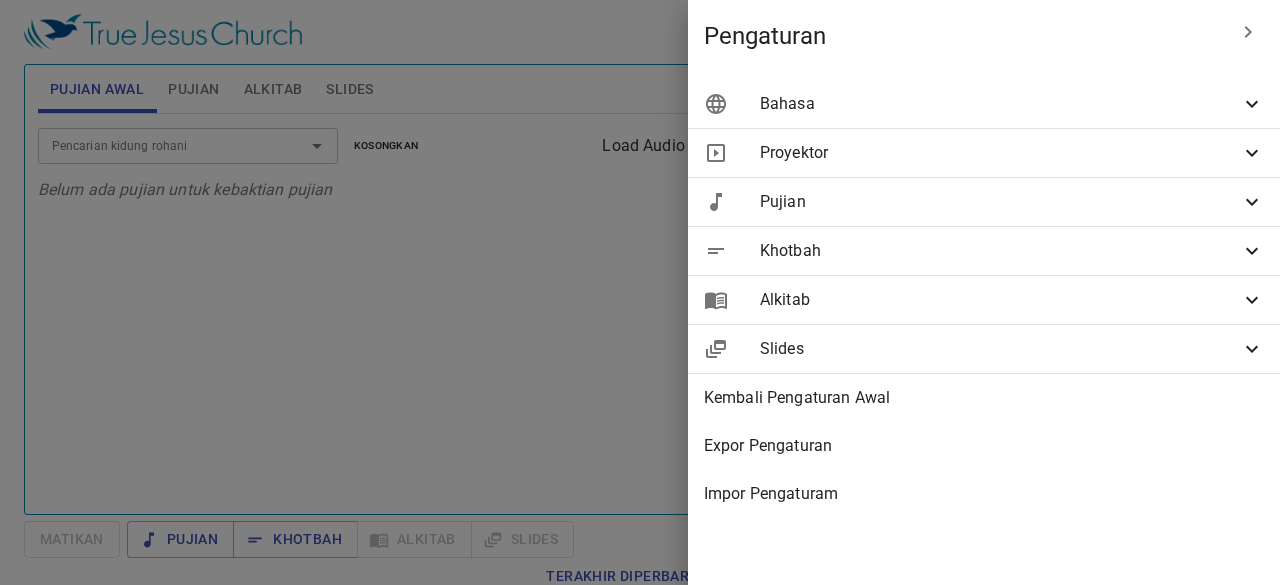 click at bounding box center [640, 292] 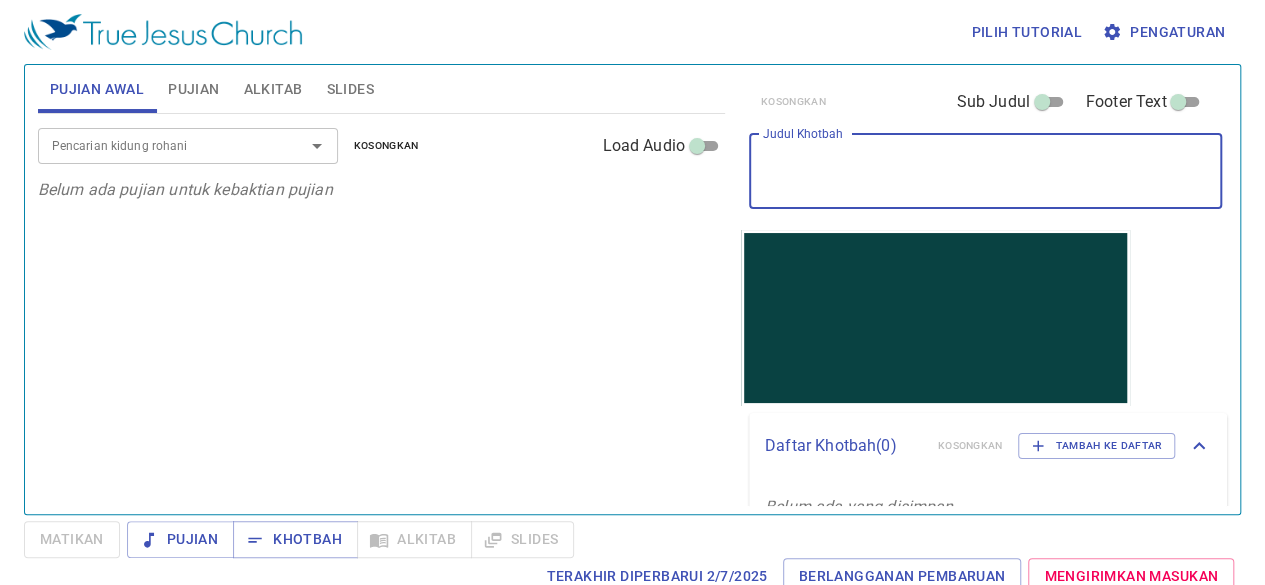 click on "Judul Khotbah" at bounding box center [985, 171] 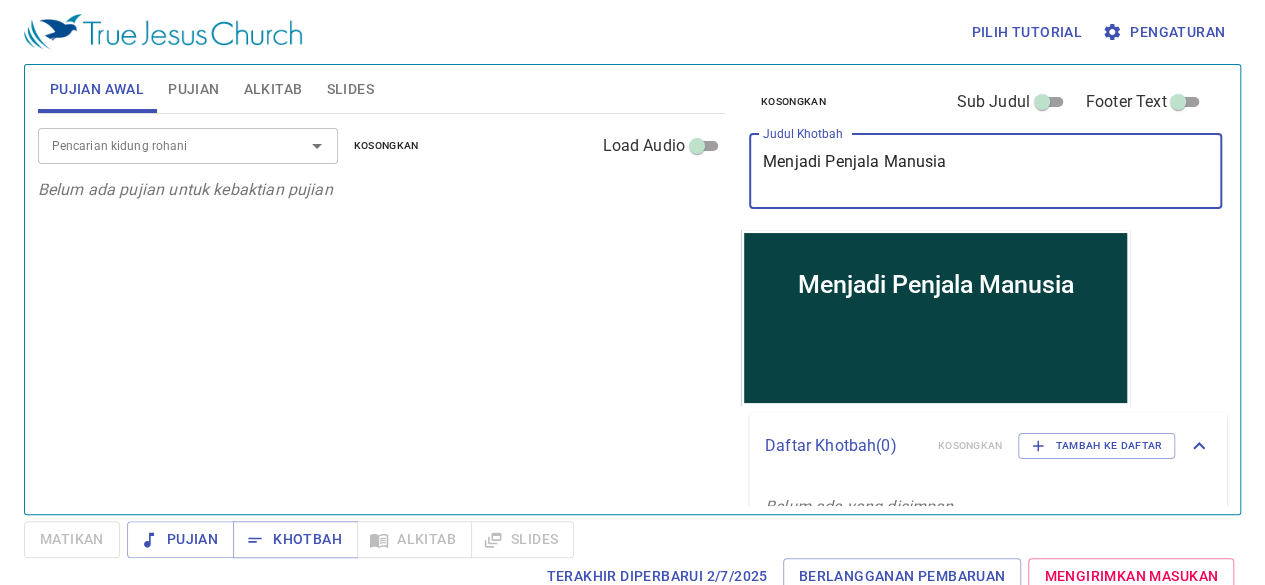 type on "Menjadi Penjala Manusia" 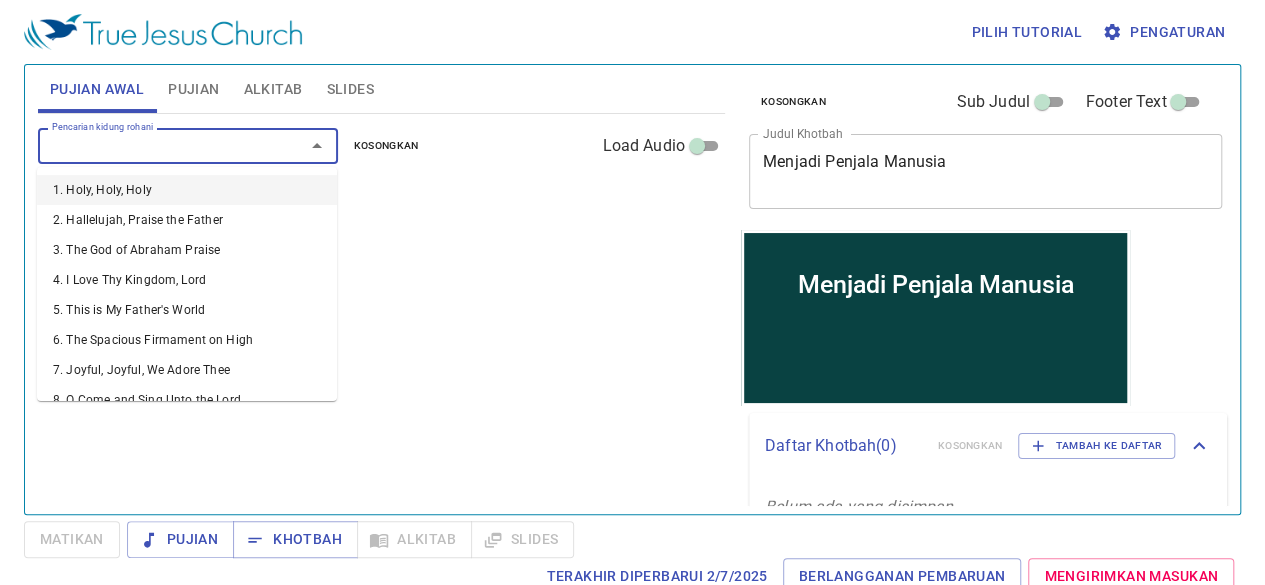 click on "Pencarian kidung rohani" at bounding box center (158, 145) 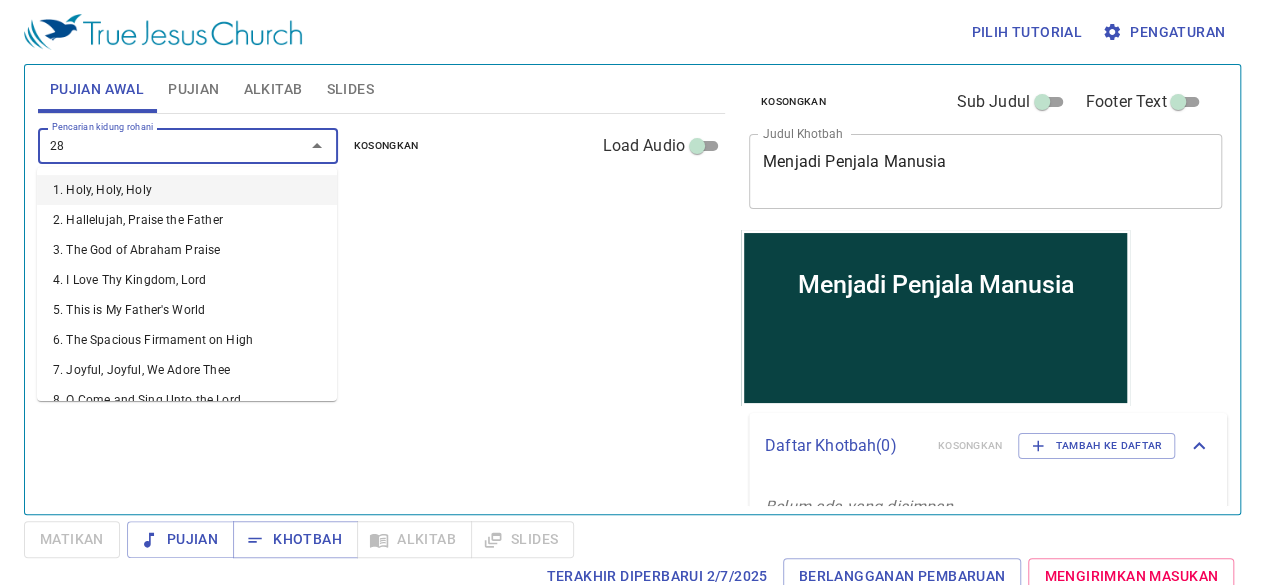 type on "282" 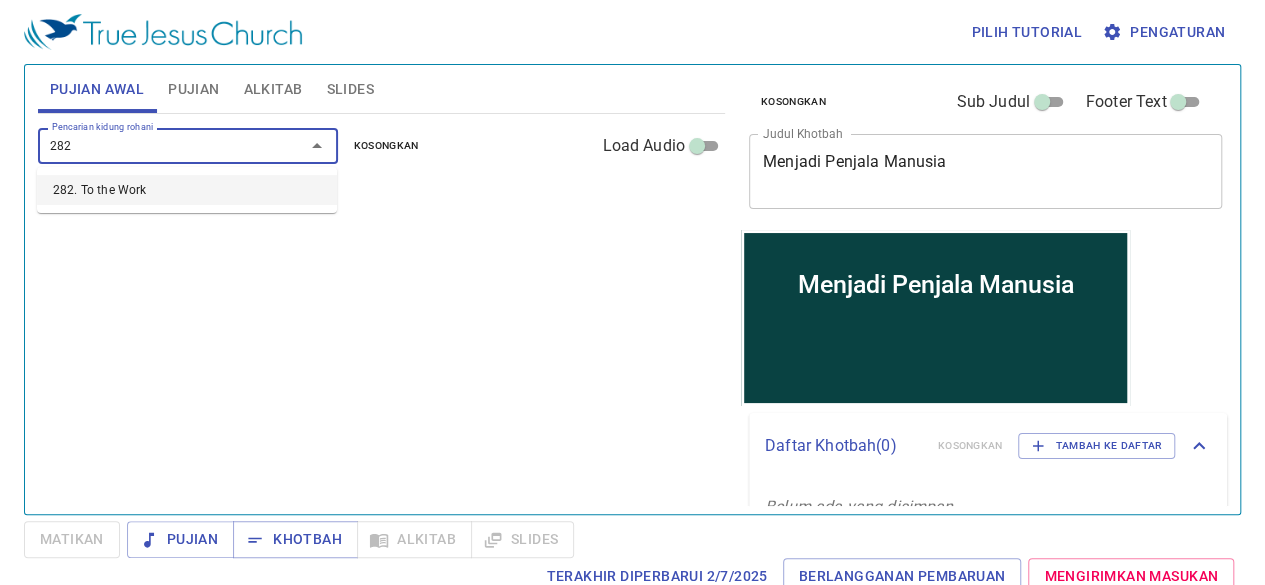 click on "282. To the Work" at bounding box center [187, 190] 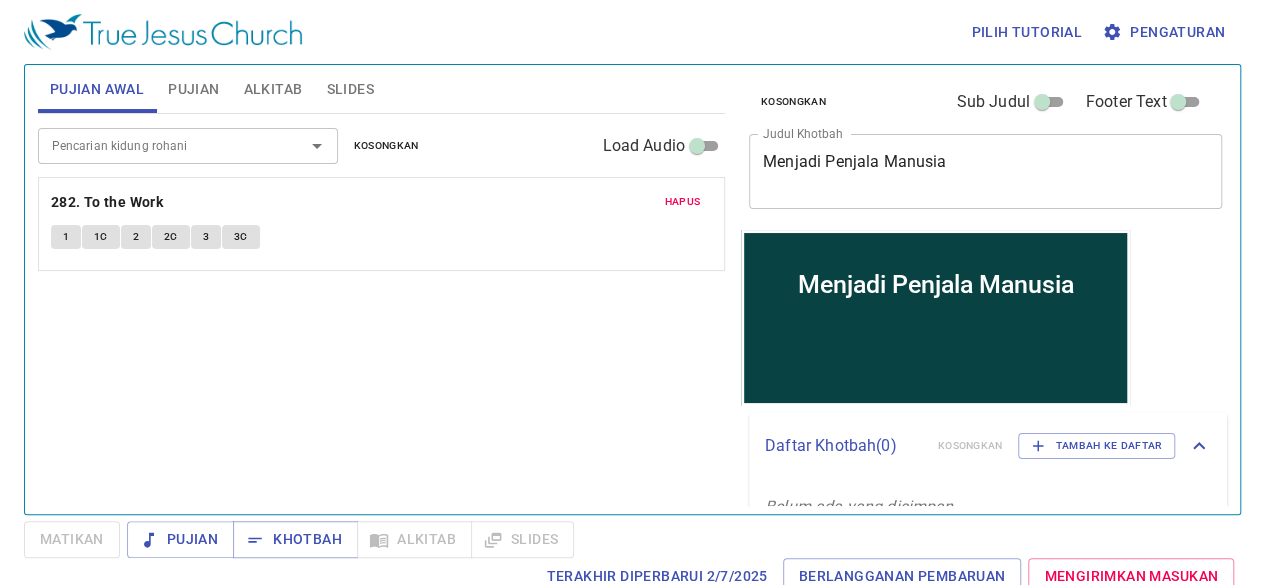 drag, startPoint x: 681, startPoint y: 199, endPoint x: 75, endPoint y: 126, distance: 610.38104 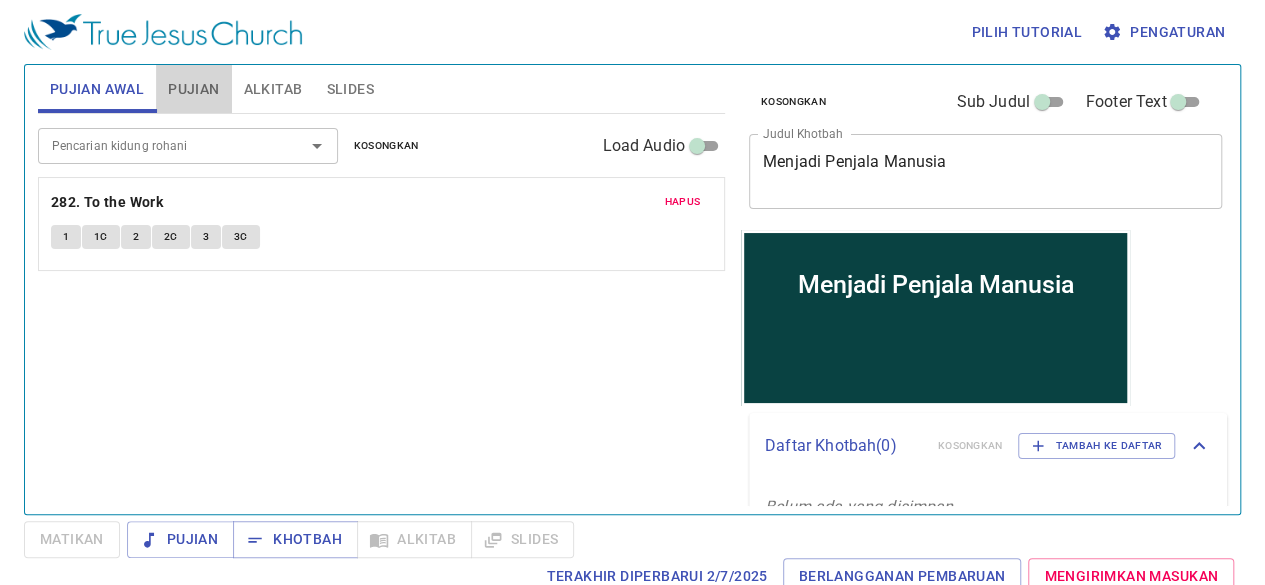 click on "Pujian" at bounding box center [193, 89] 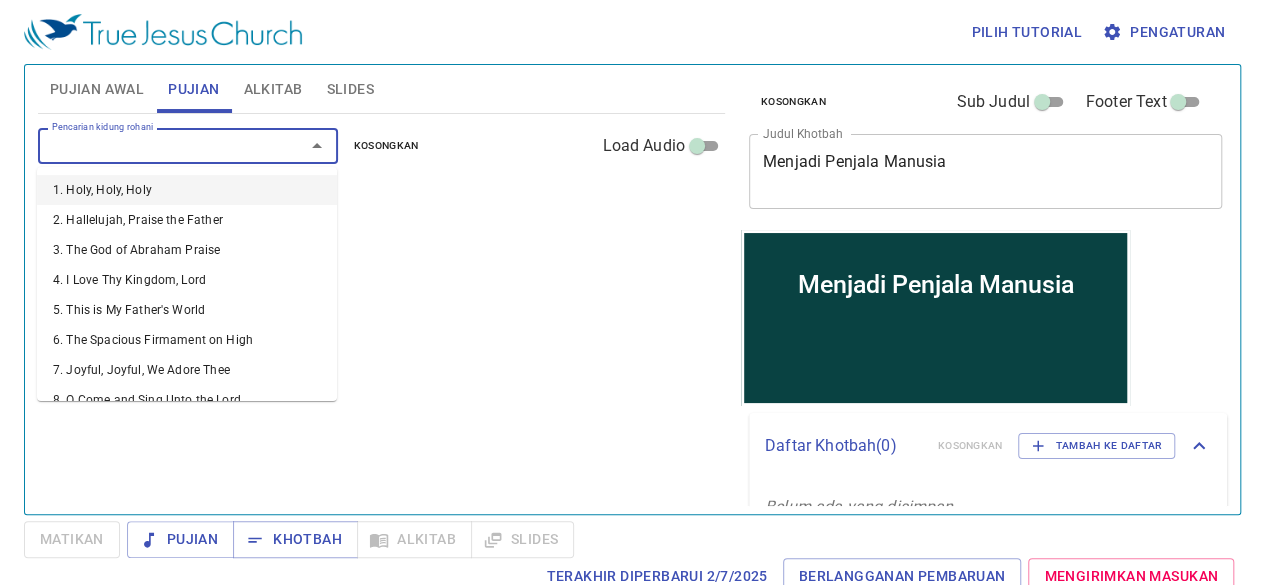 click on "Pencarian kidung rohani" at bounding box center [158, 145] 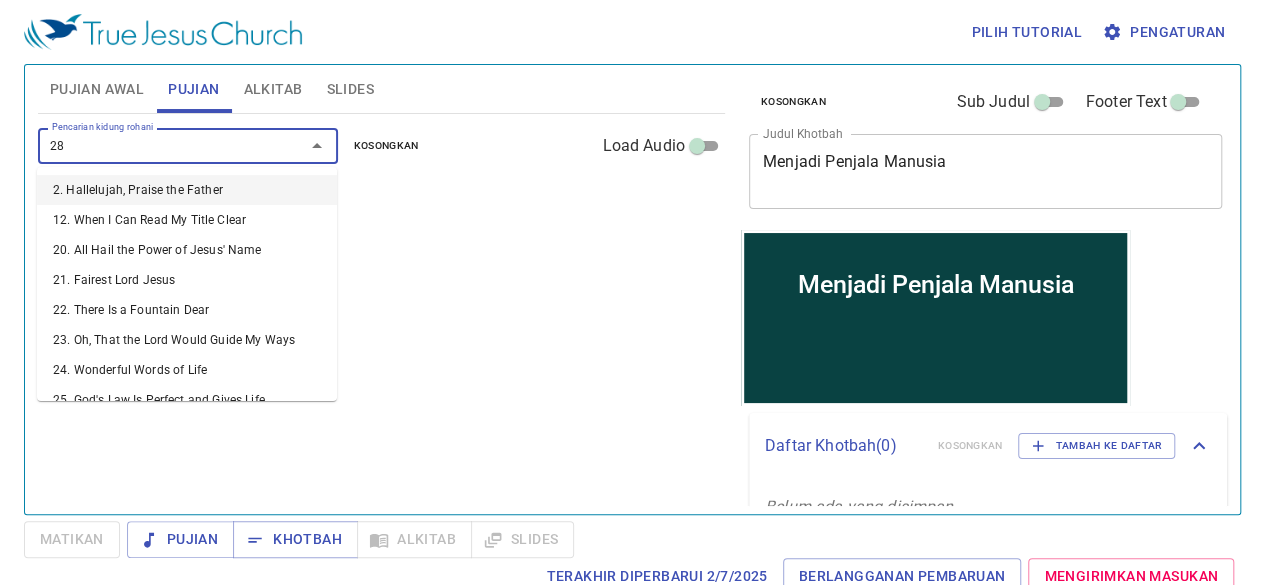 type on "282" 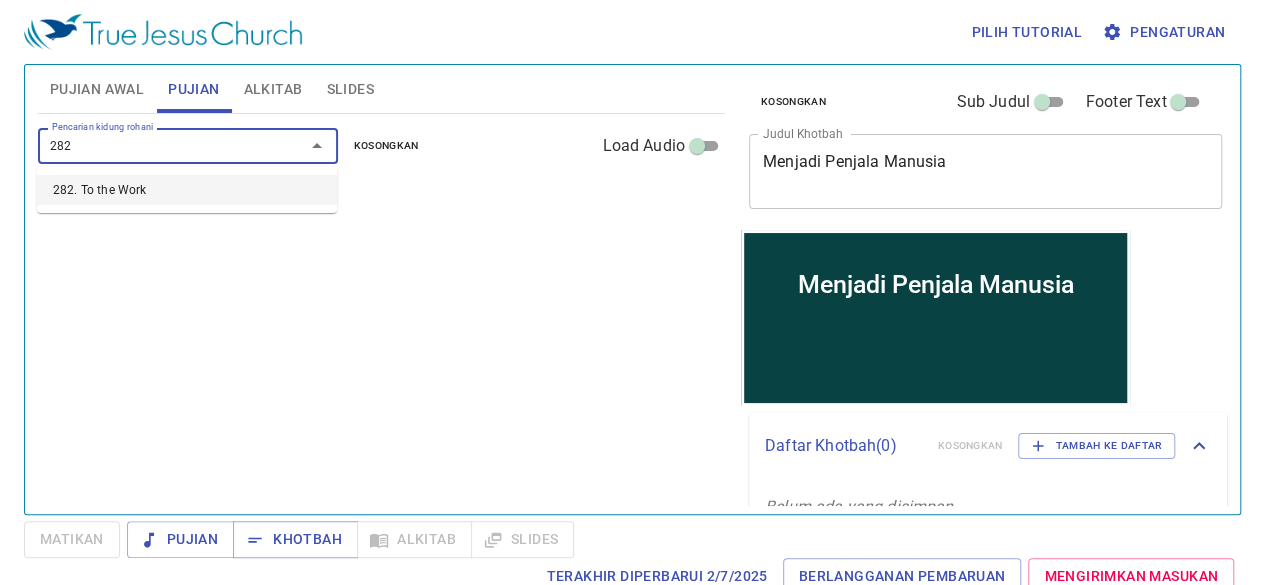 click on "282. To the Work" at bounding box center [187, 190] 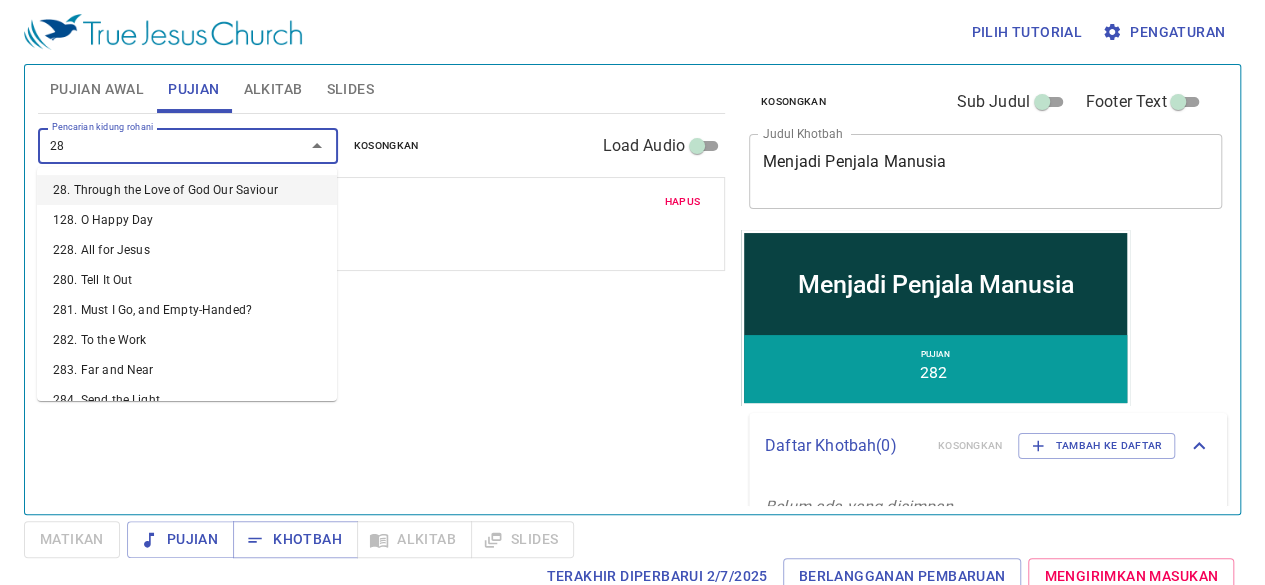 type on "285" 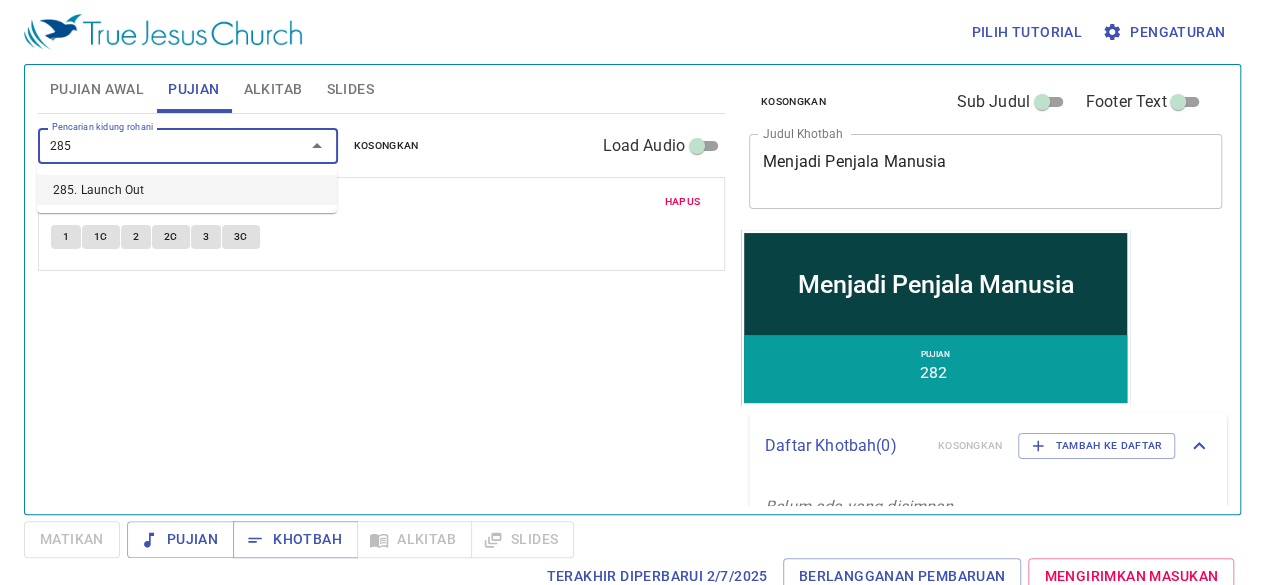 click on "285. Launch Out" at bounding box center (187, 190) 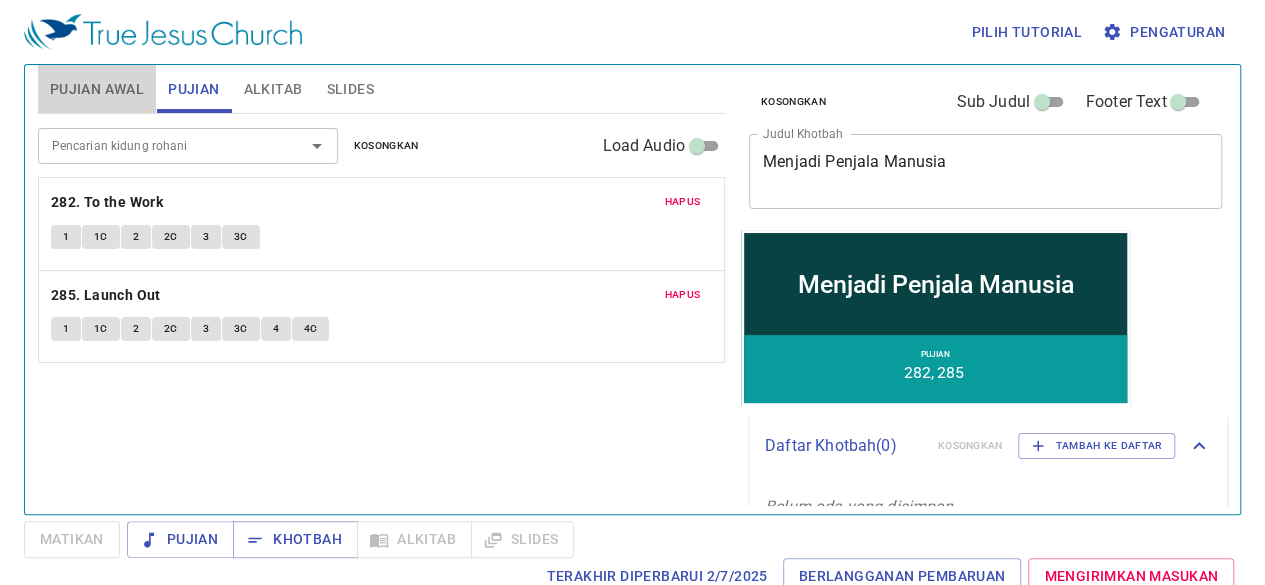click on "Pujian Awal" at bounding box center (97, 89) 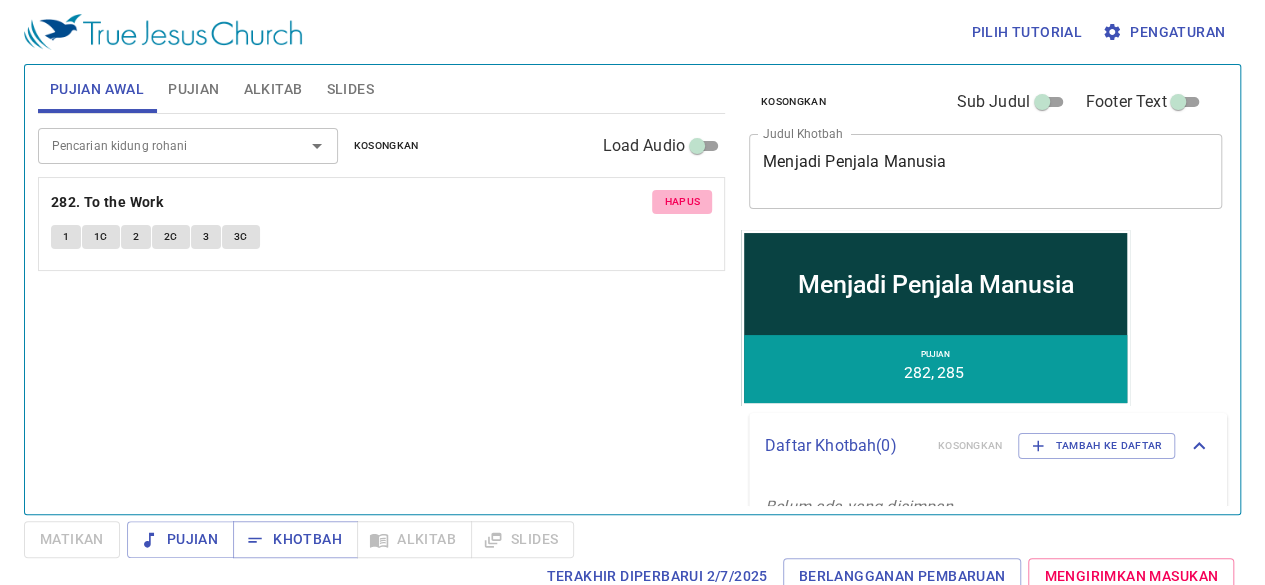 click on "Hapus" at bounding box center [682, 202] 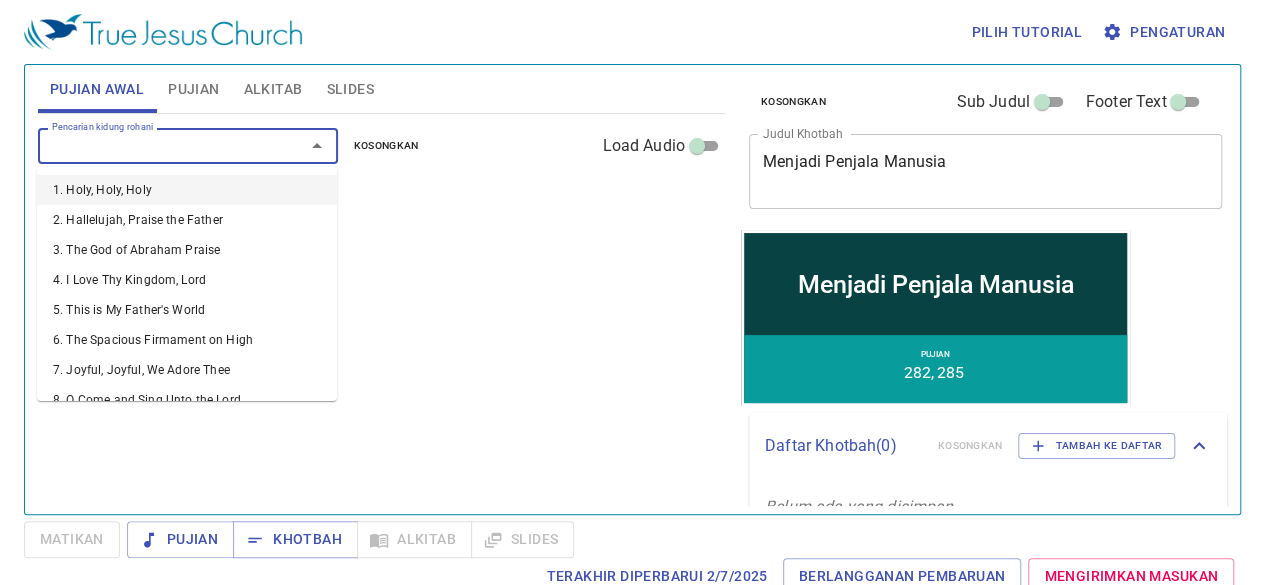click on "Pencarian kidung rohani" at bounding box center [158, 145] 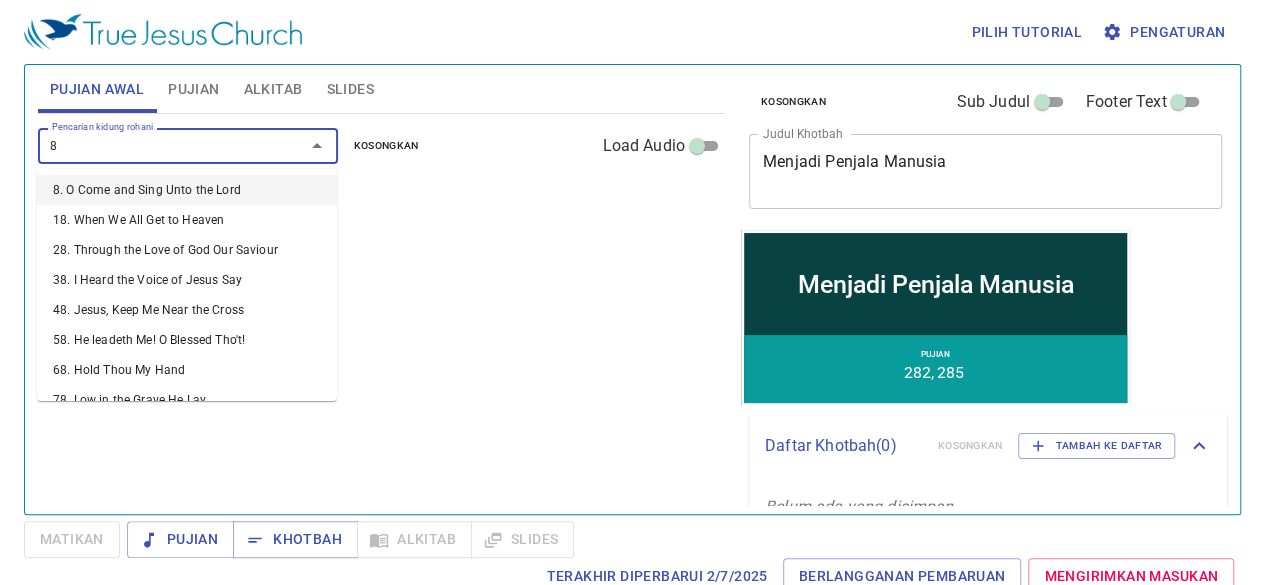 type on "85" 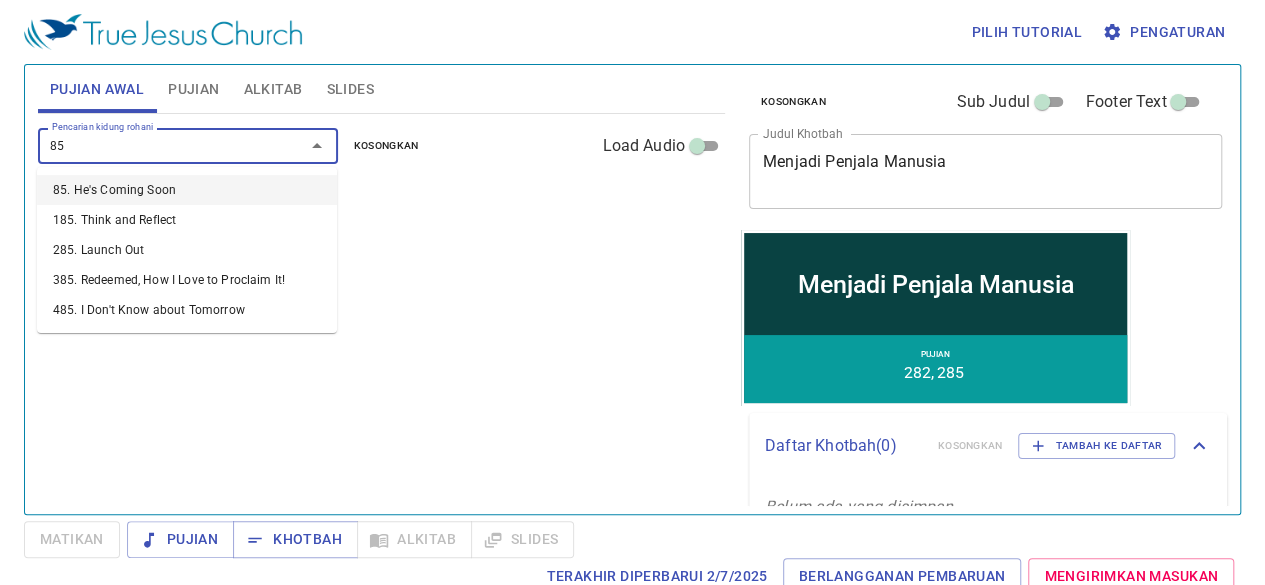 click on "85. He's Coming Soon" at bounding box center [187, 190] 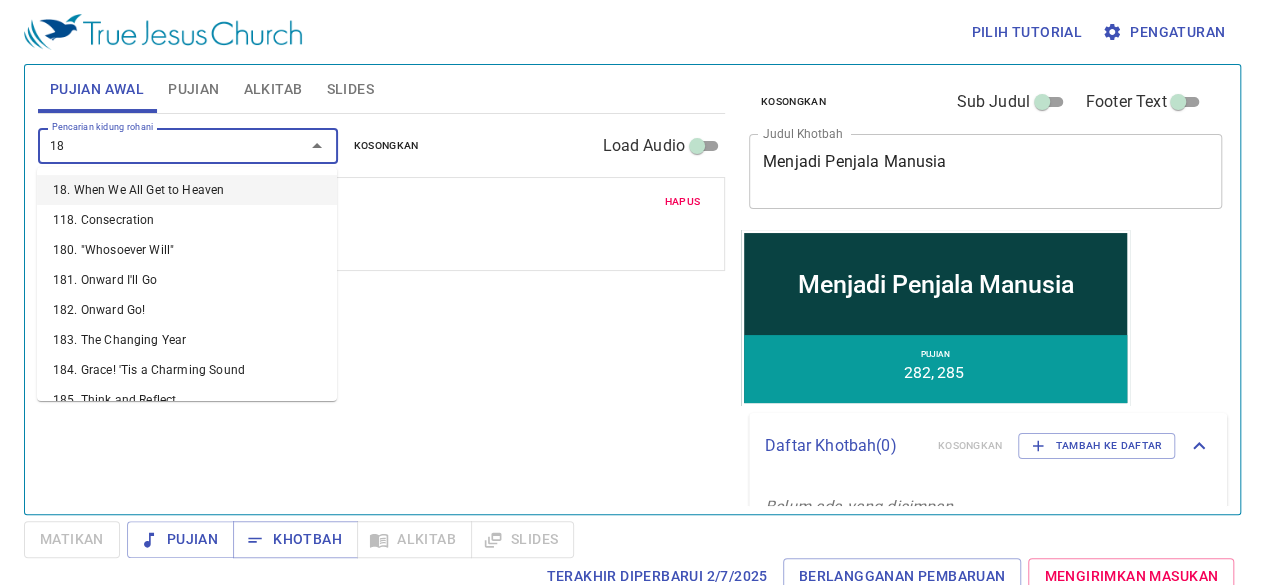 type on "180" 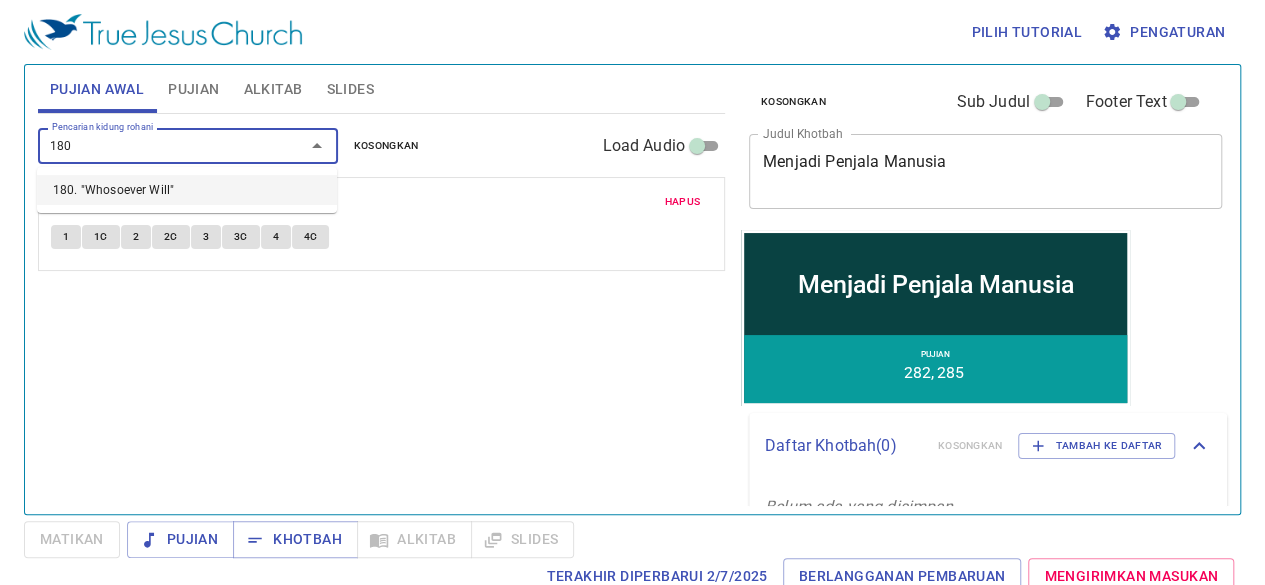 click on "180. "Whosoever Will"" at bounding box center [187, 190] 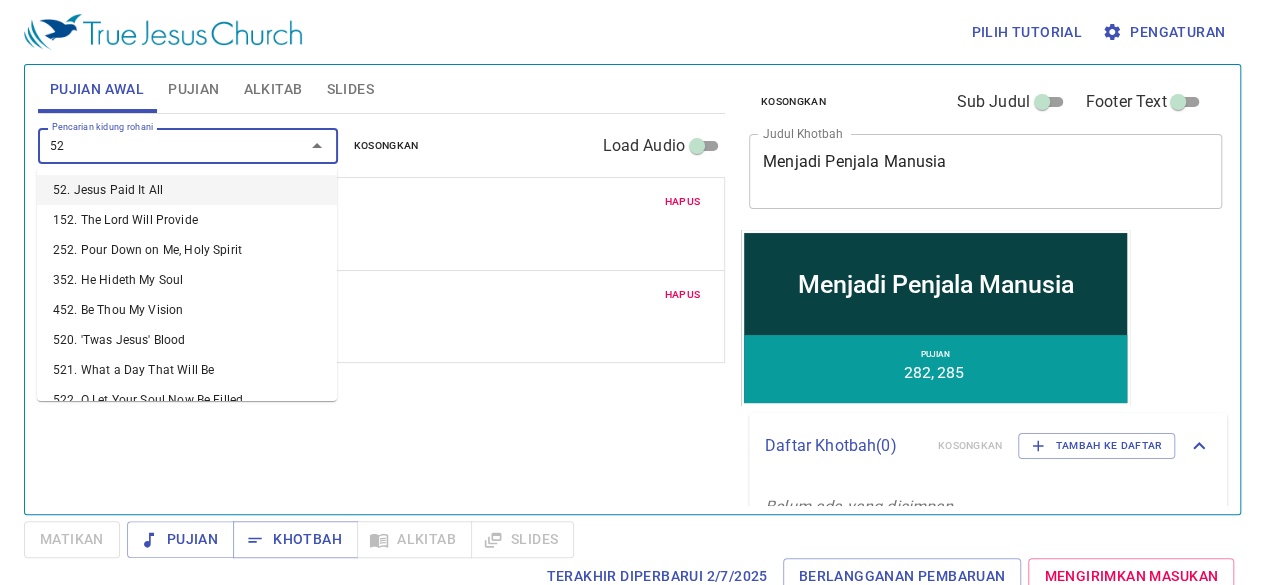 type on "523" 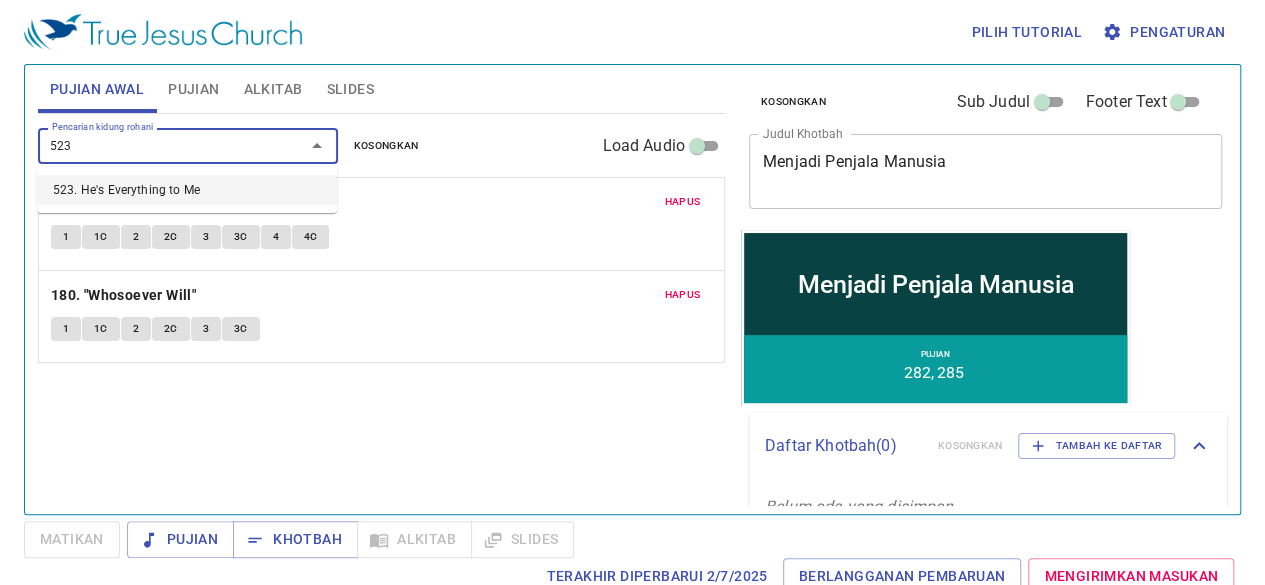 click on "523. He's Everything to Me" at bounding box center [187, 190] 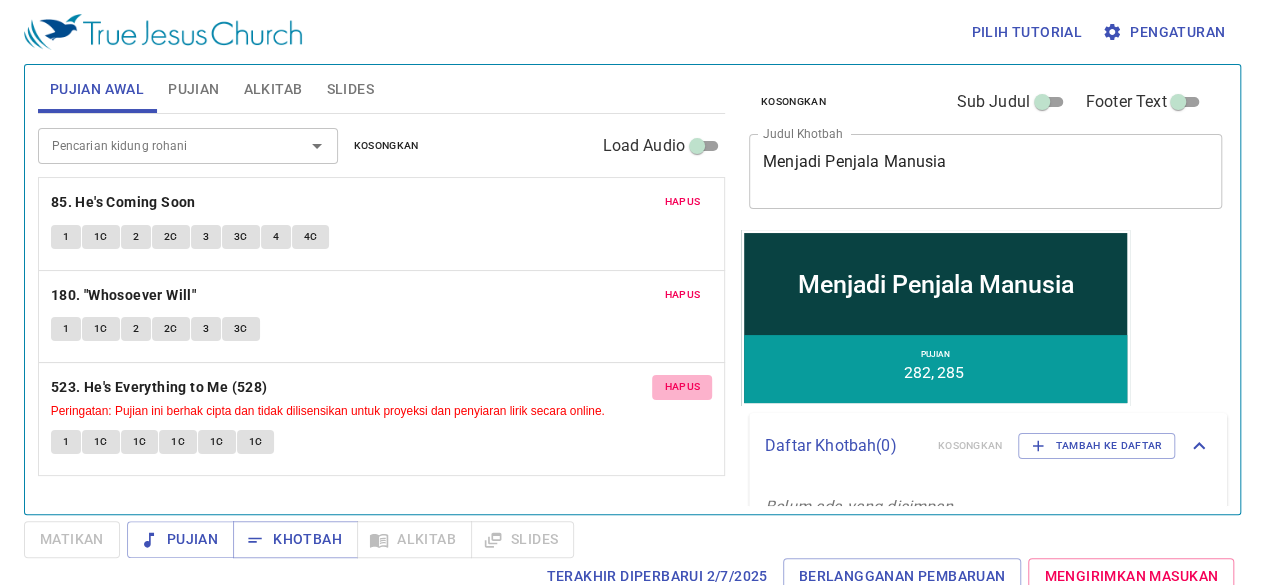 click on "Hapus" at bounding box center [682, 387] 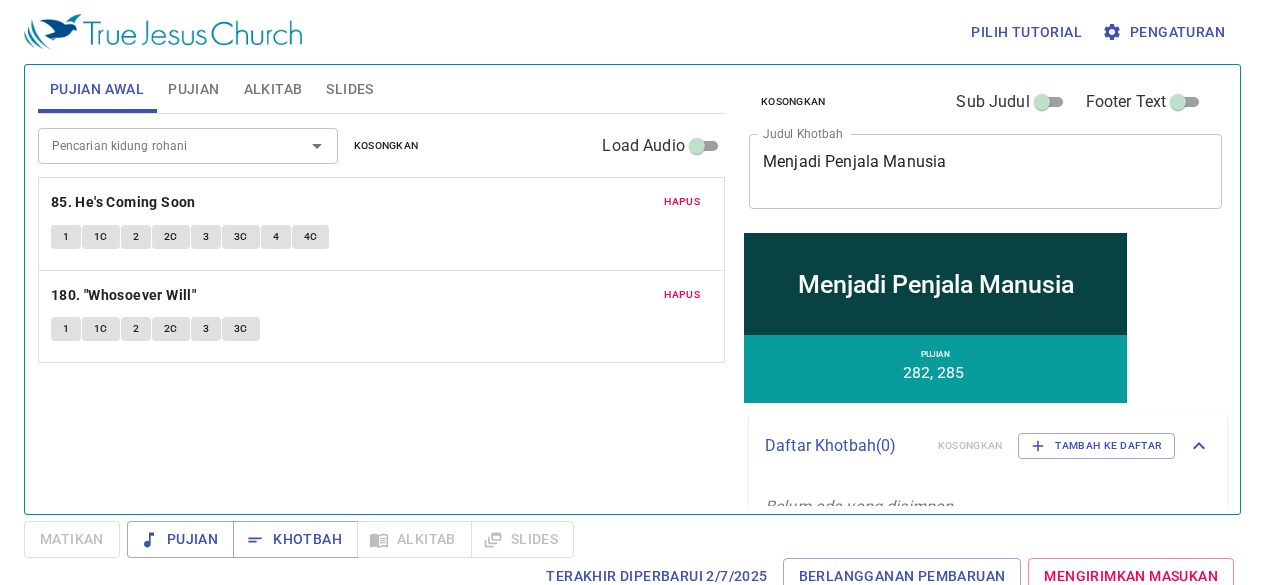 scroll, scrollTop: 0, scrollLeft: 0, axis: both 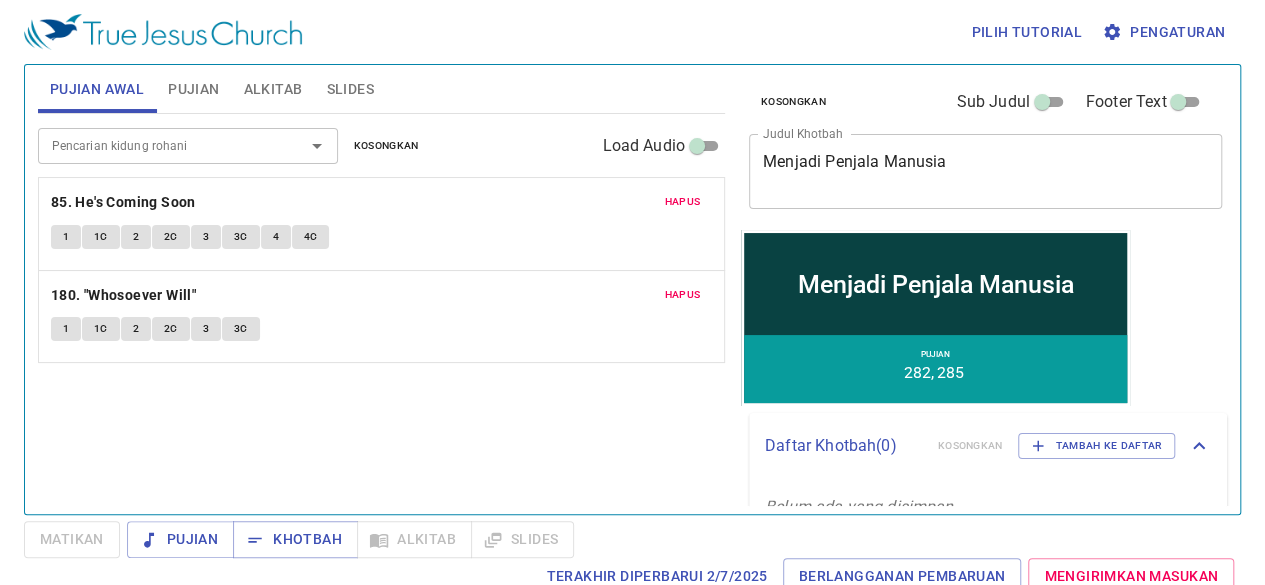 click on "Alkitab" at bounding box center [273, 89] 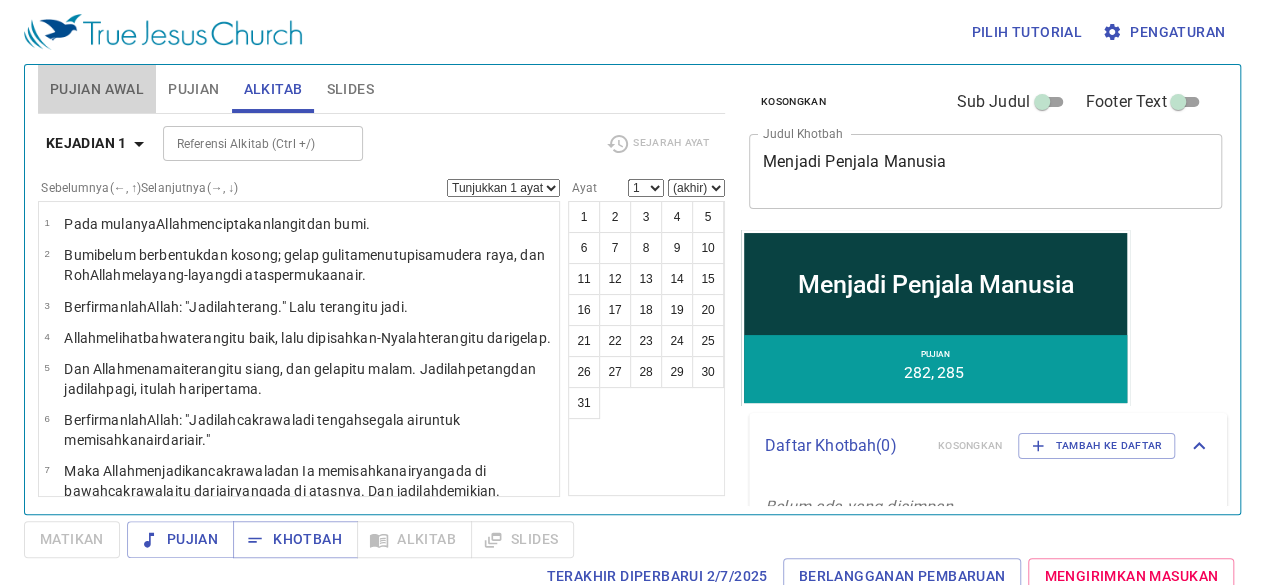 click on "Pujian Awal" at bounding box center (97, 89) 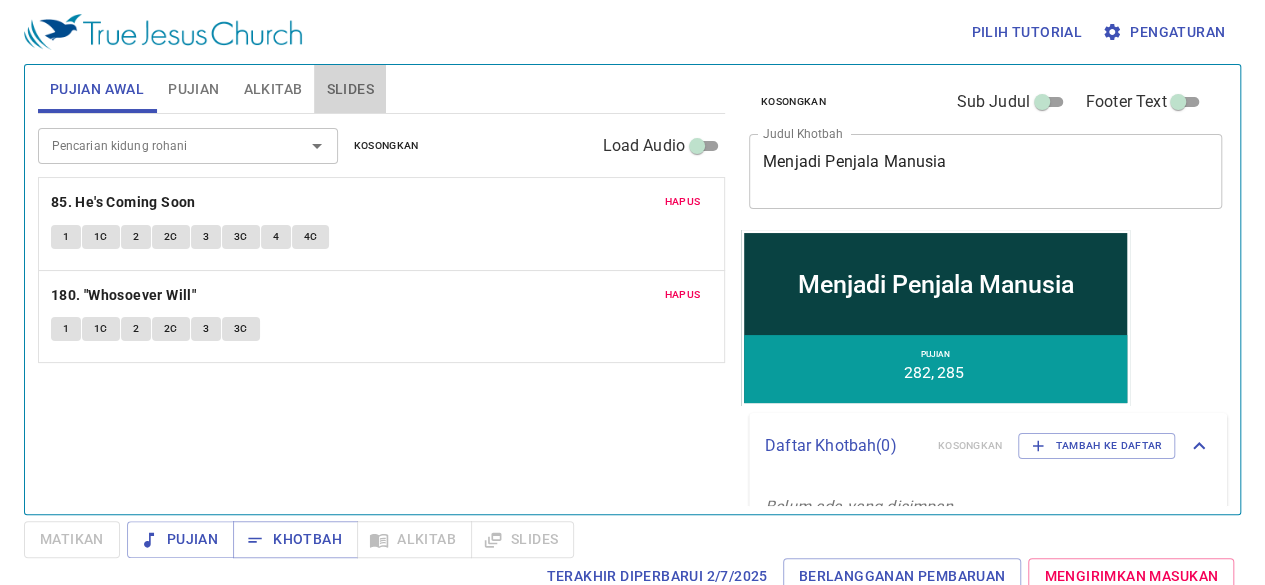 click on "Slides" at bounding box center (349, 89) 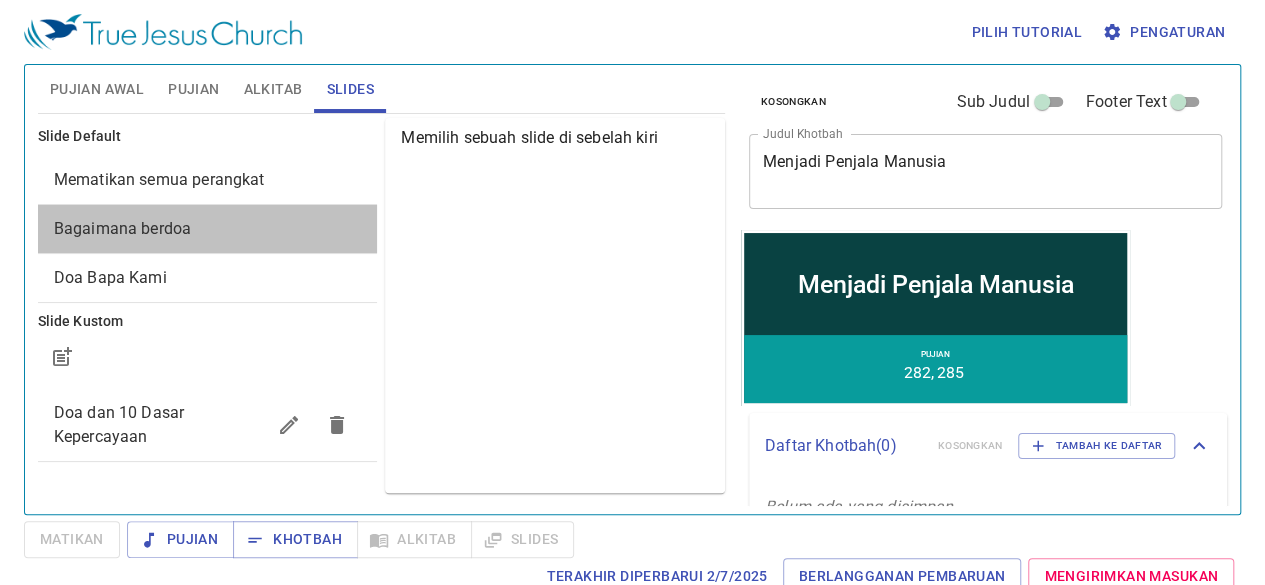 click on "Bagaimana berdoa" at bounding box center [208, 229] 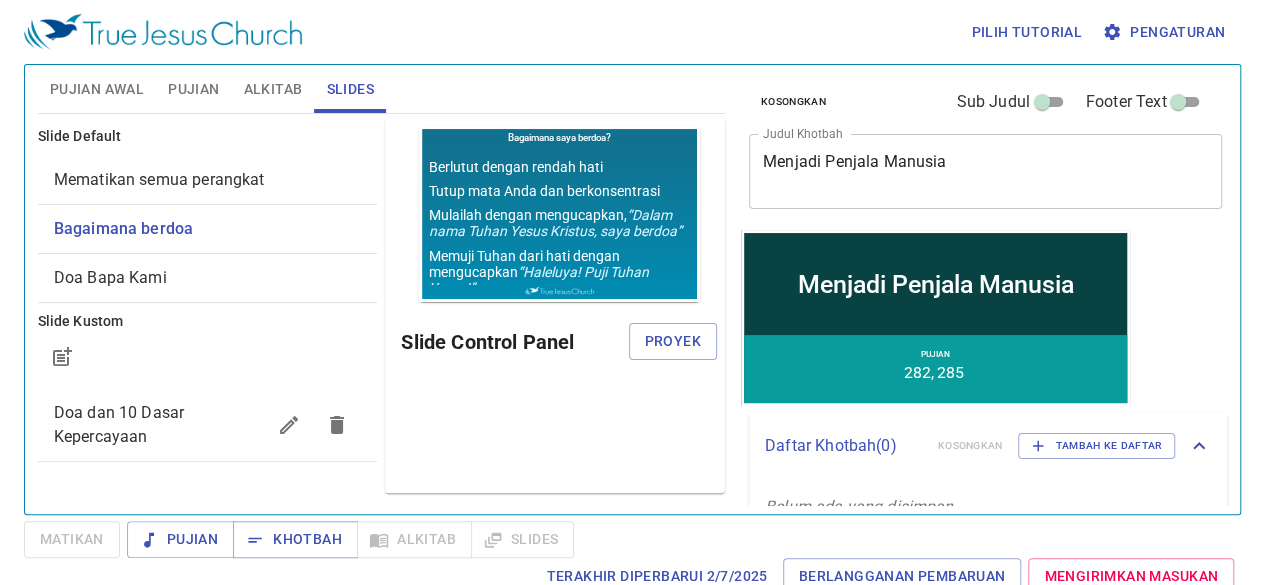 scroll, scrollTop: 0, scrollLeft: 0, axis: both 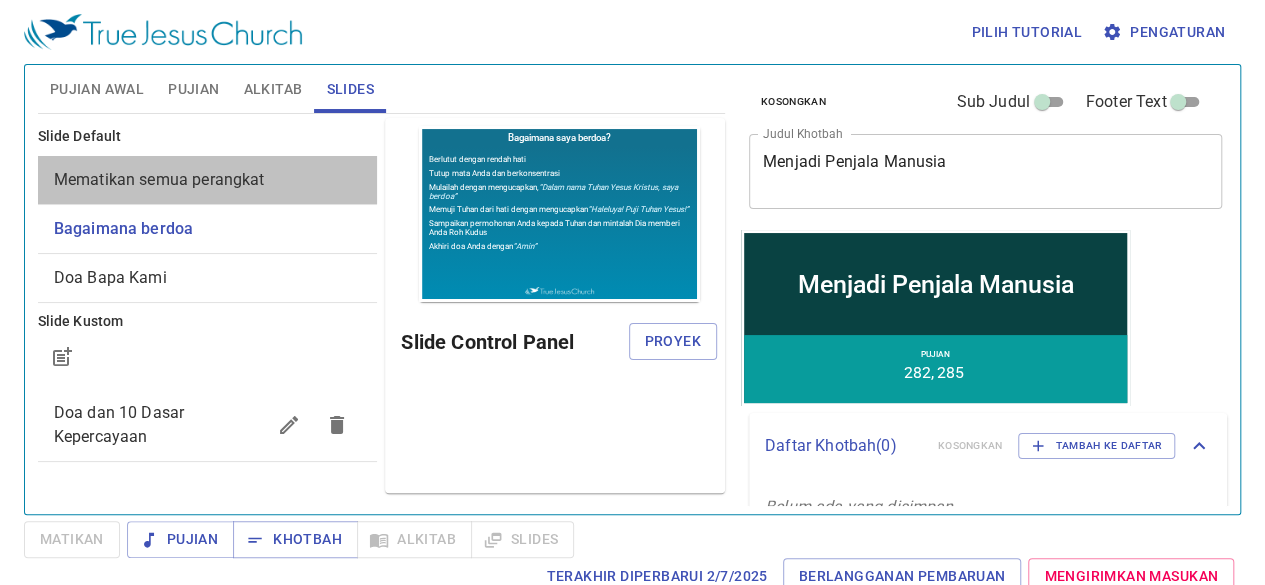 click on "Mematikan semua perangkat" at bounding box center (159, 179) 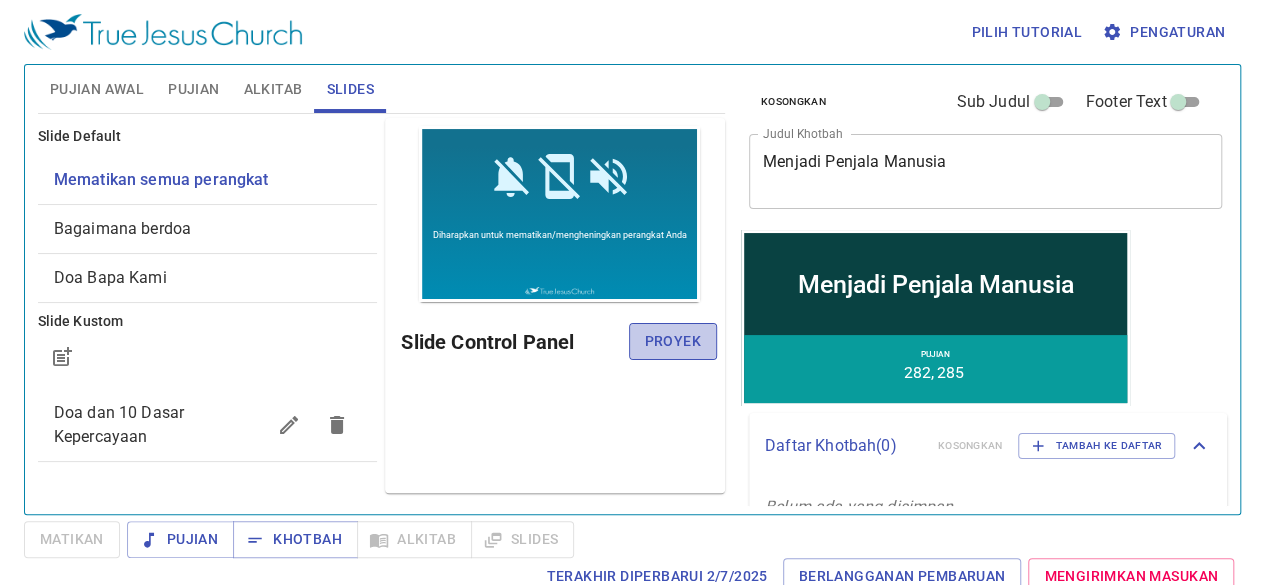 click on "Proyek" at bounding box center [673, 341] 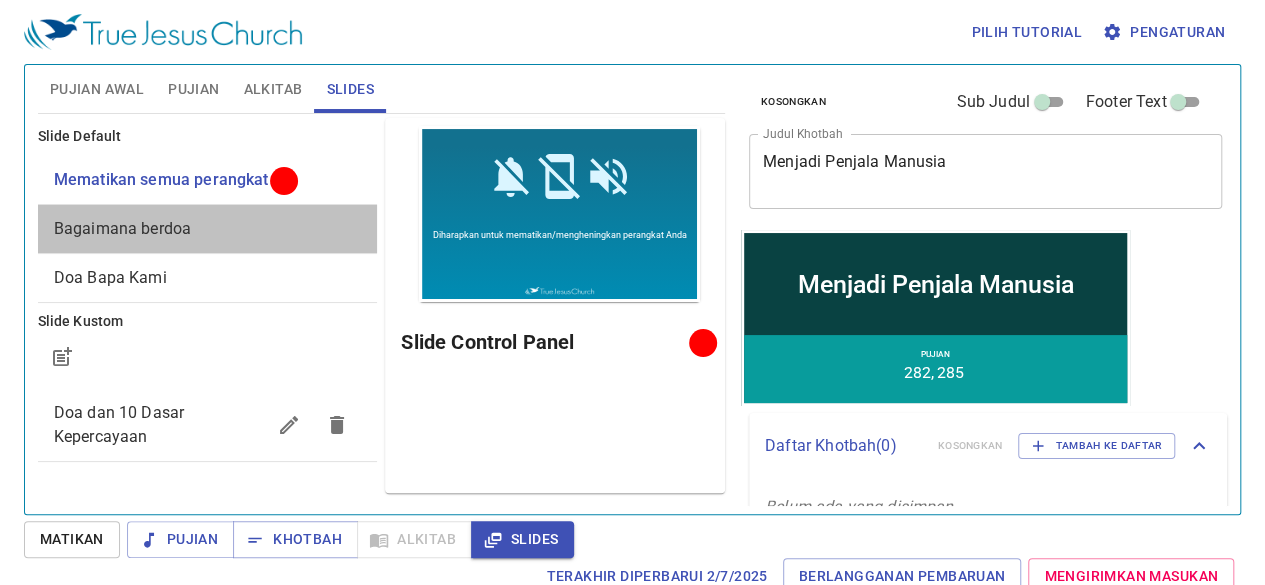 click on "Bagaimana berdoa" at bounding box center (208, 229) 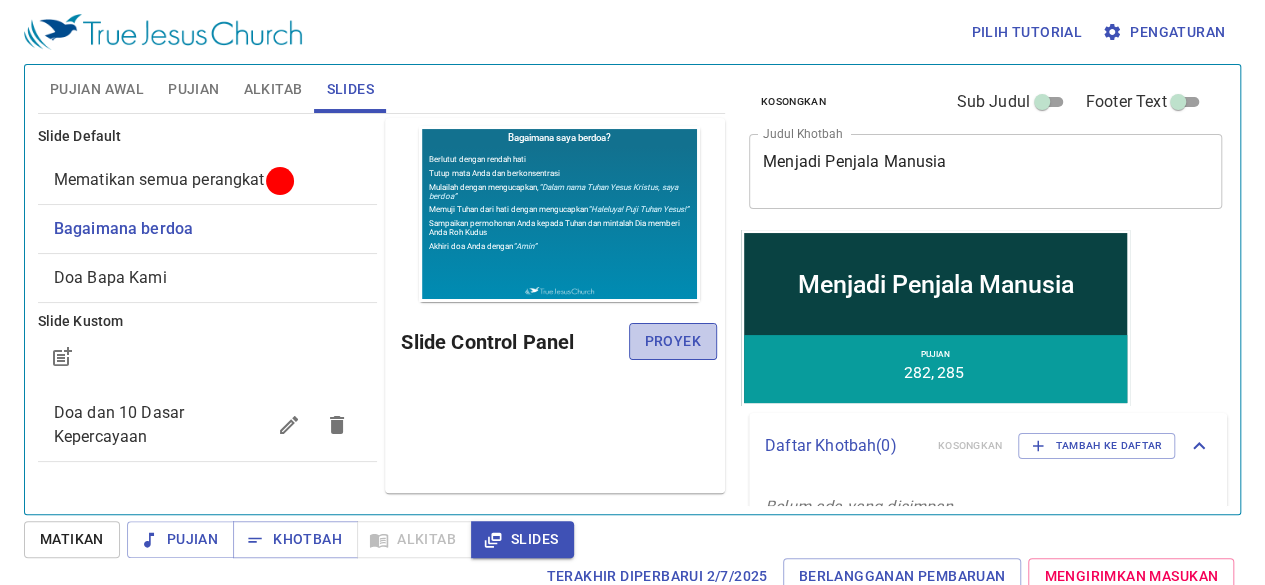 click on "Proyek" at bounding box center (673, 341) 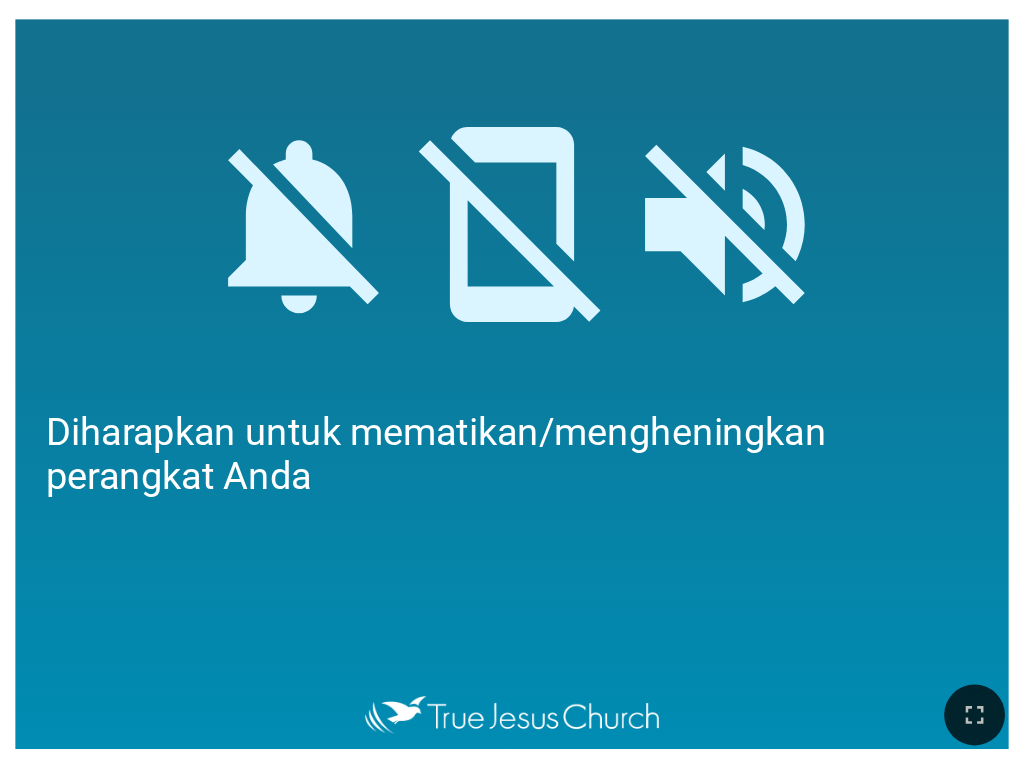 scroll, scrollTop: 0, scrollLeft: 0, axis: both 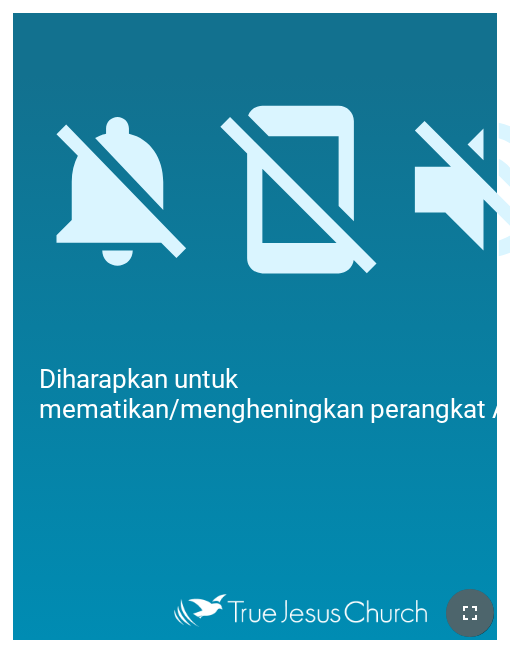 click 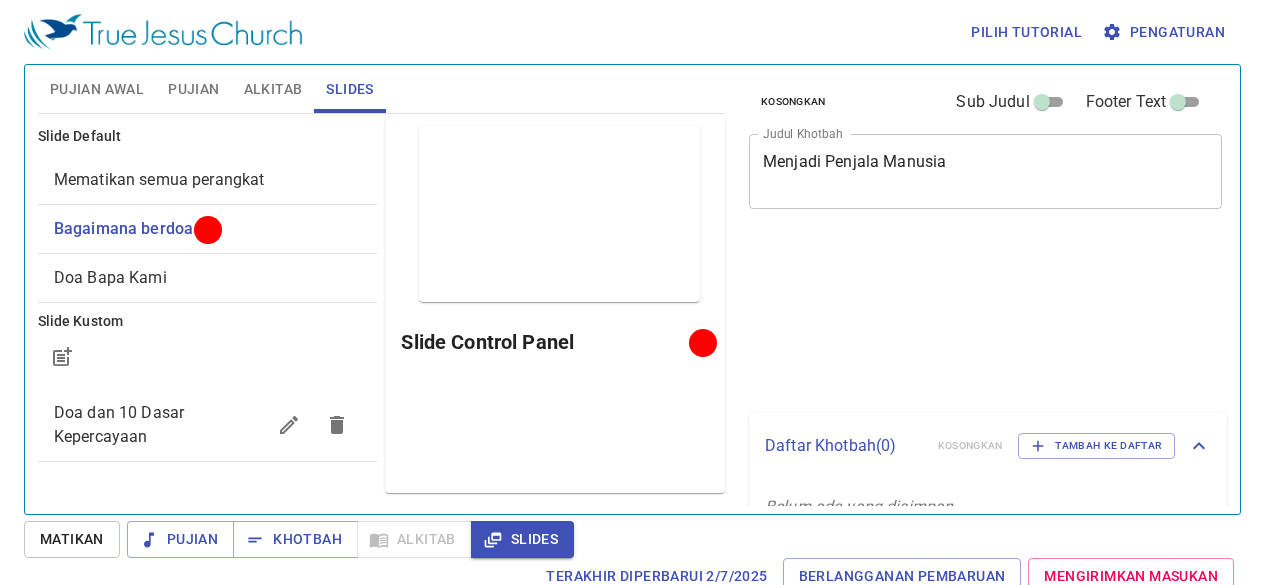 scroll, scrollTop: 0, scrollLeft: 0, axis: both 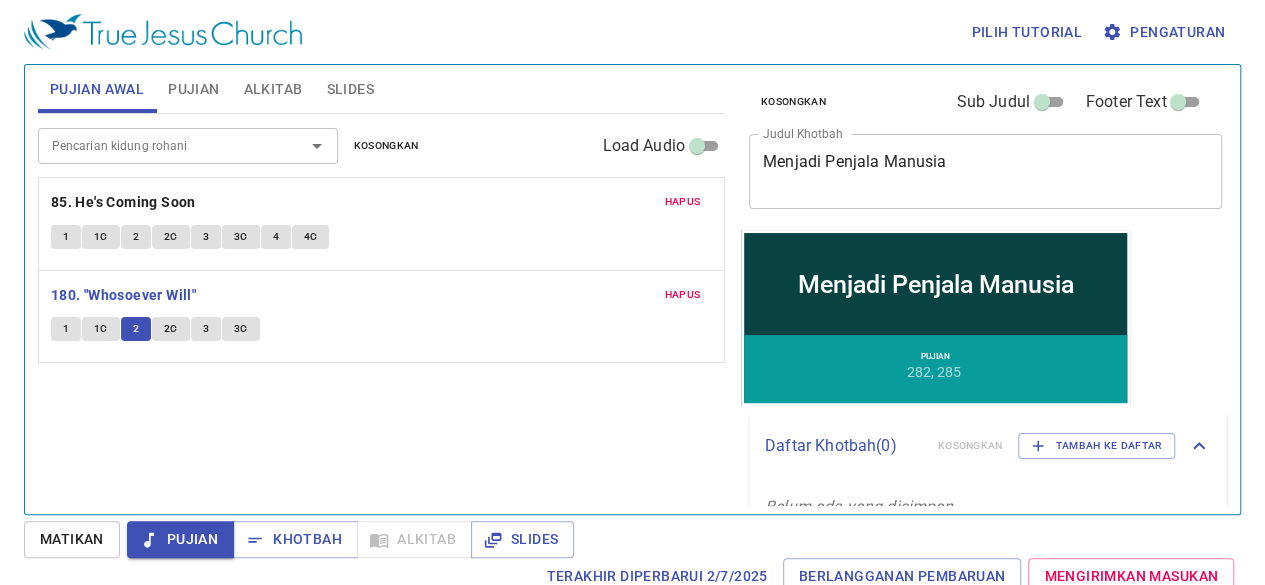 click on "2C" at bounding box center [171, 329] 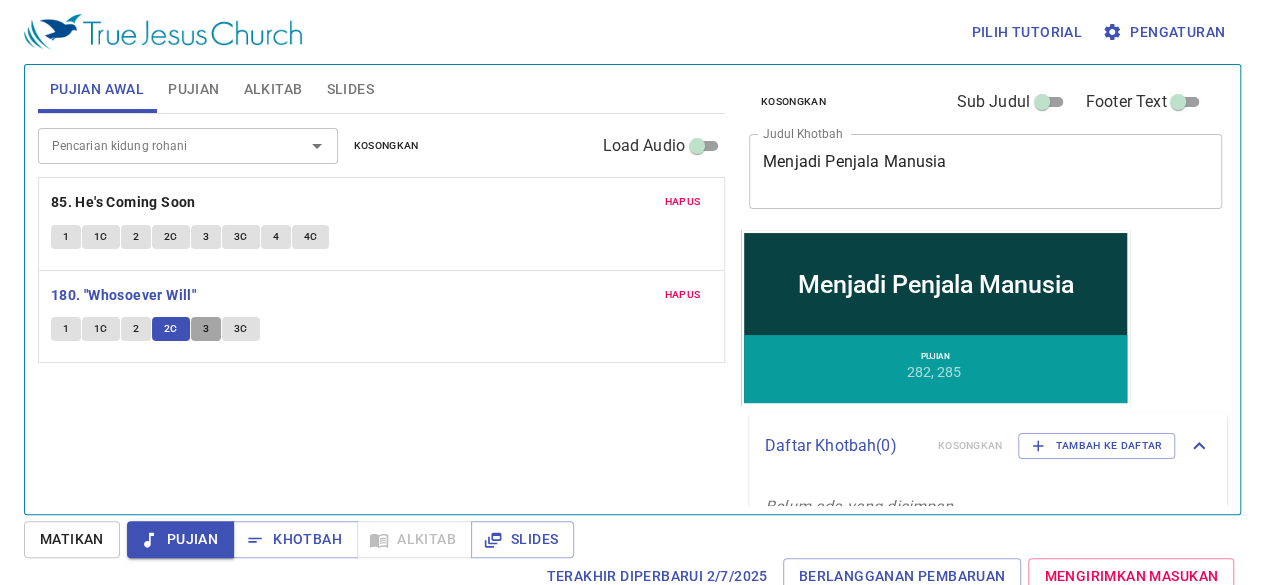 click on "3" at bounding box center [206, 329] 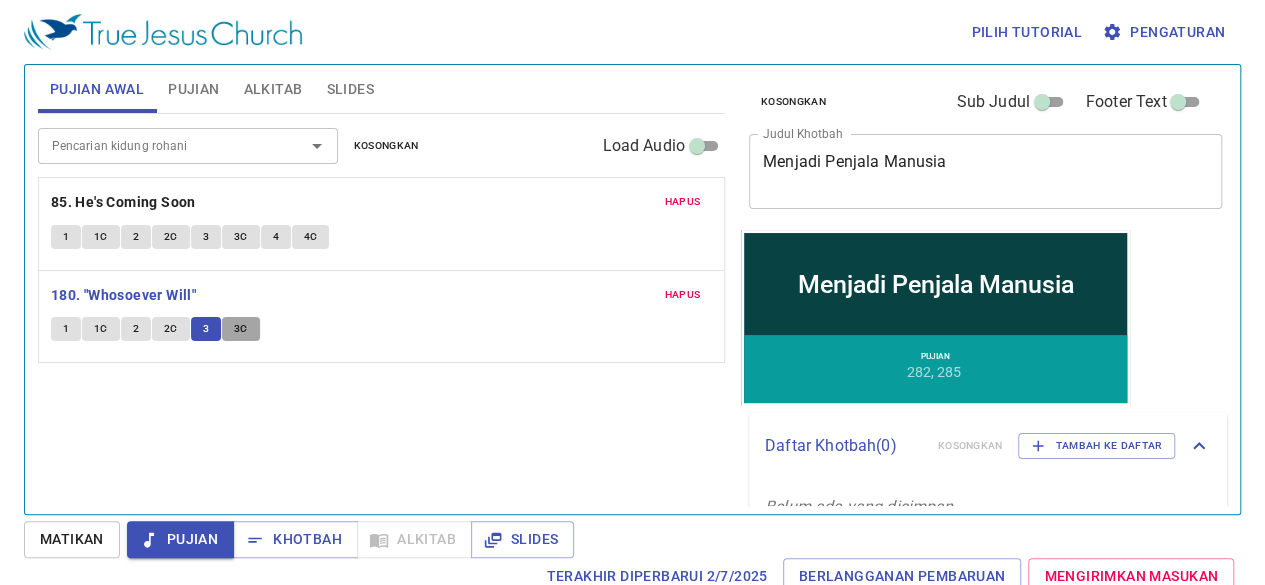 click on "3C" at bounding box center (241, 329) 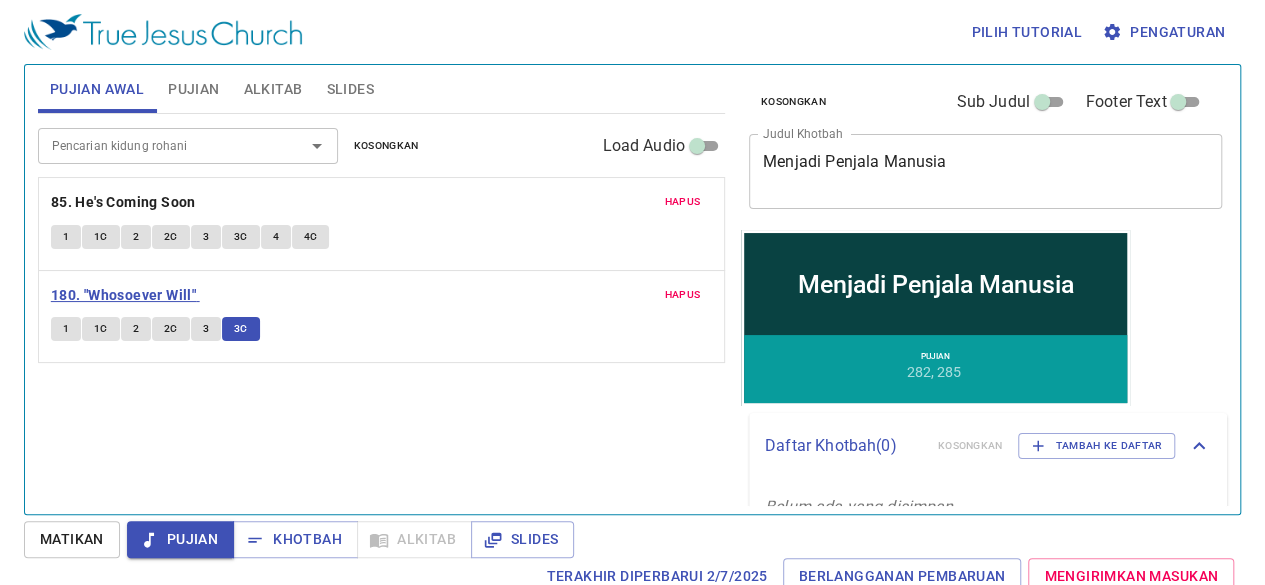 click on "180. "Whosoever Will"" at bounding box center [123, 295] 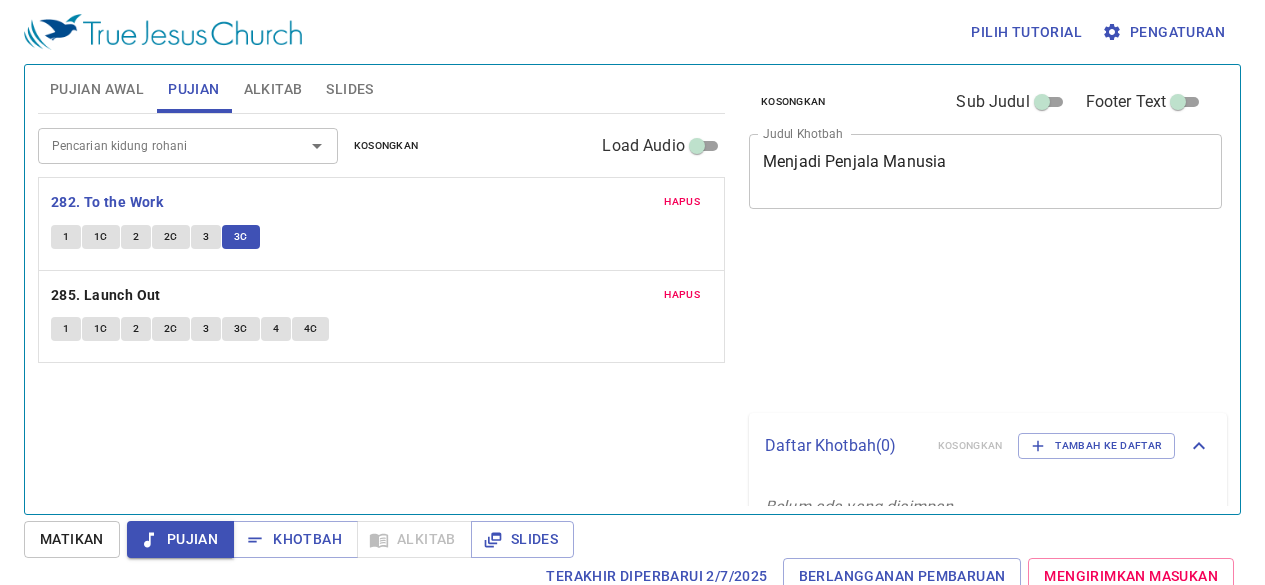 scroll, scrollTop: 0, scrollLeft: 0, axis: both 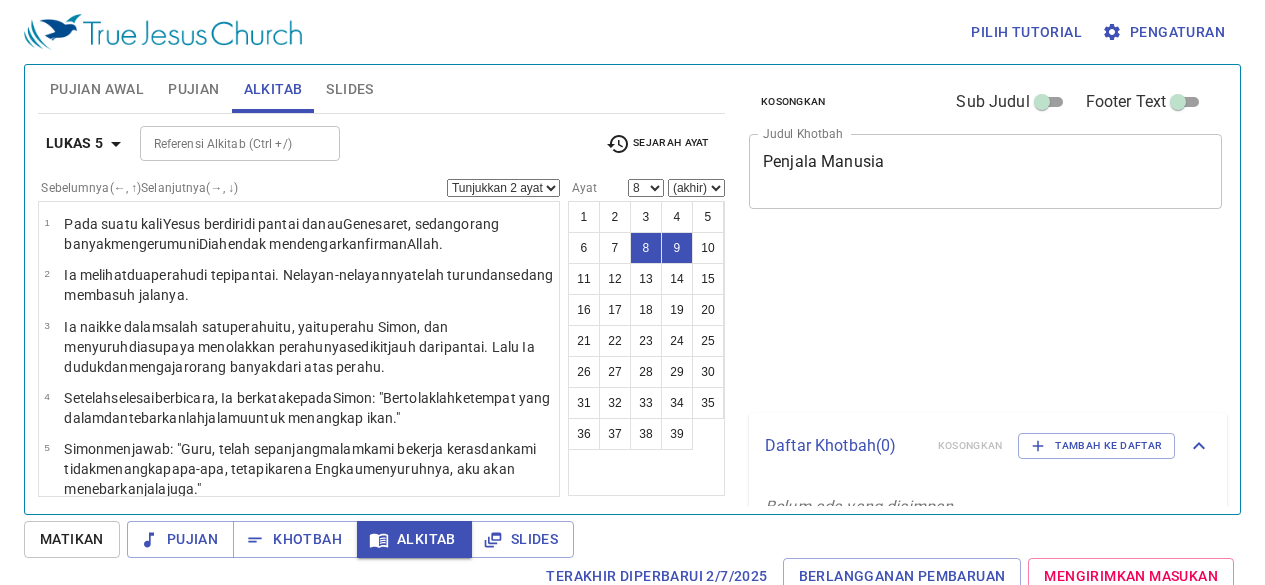 select on "2" 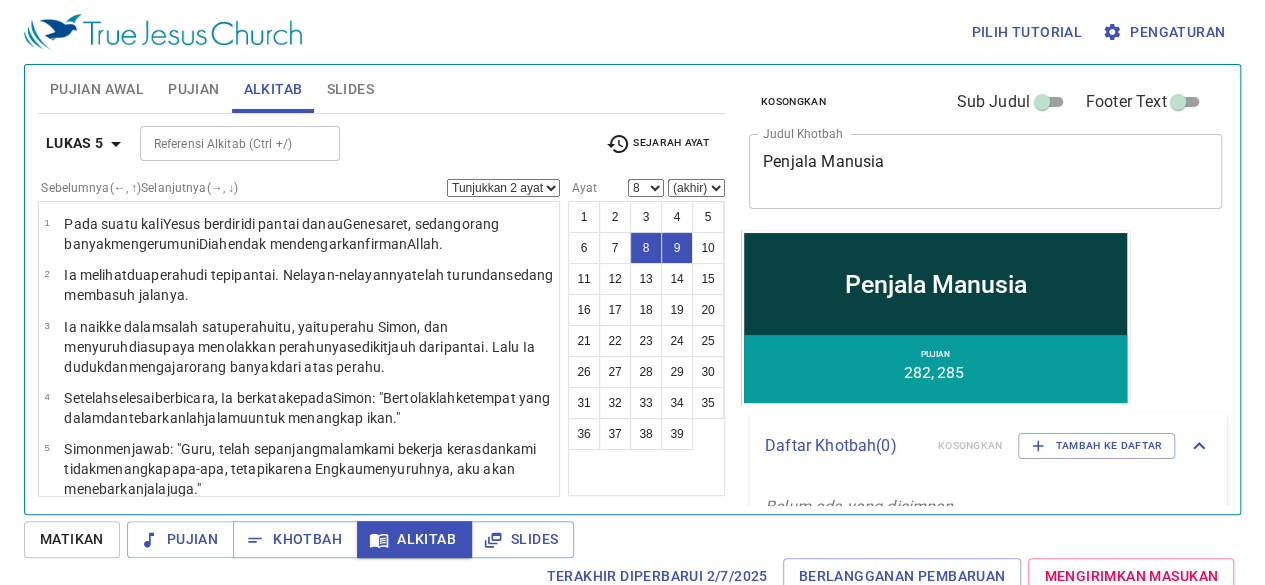 scroll, scrollTop: 417, scrollLeft: 0, axis: vertical 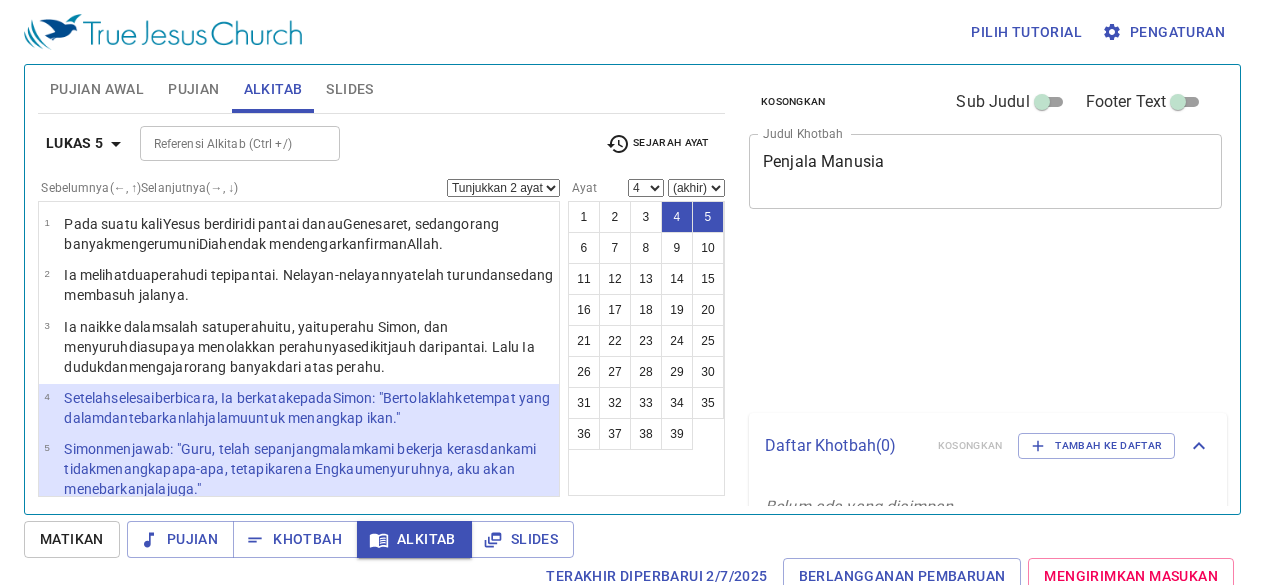 select on "2" 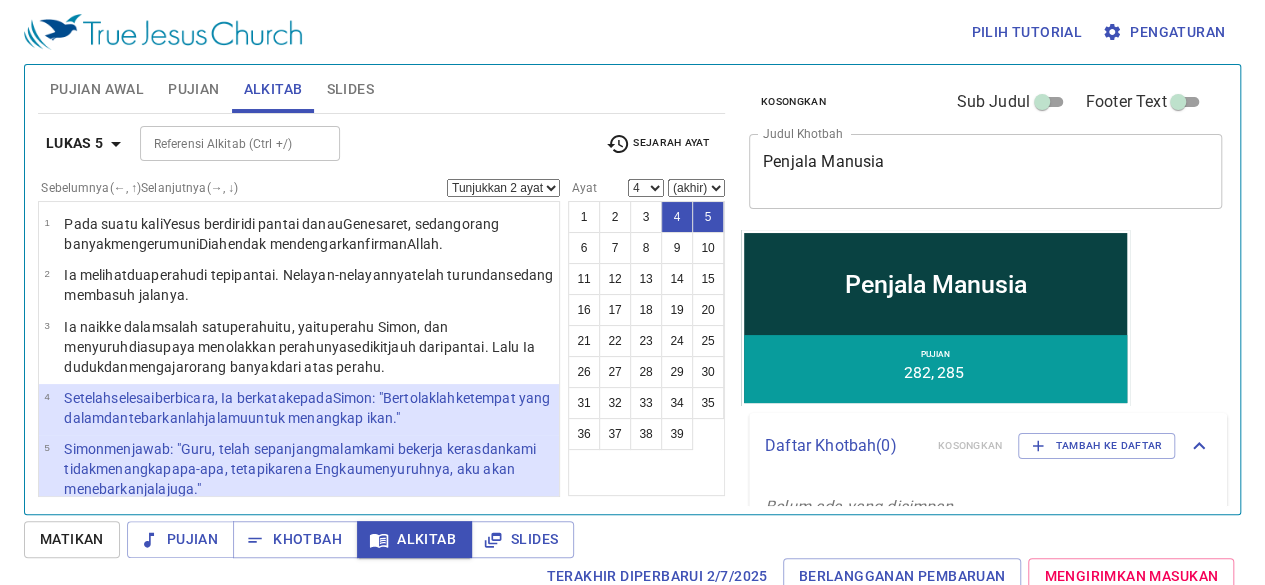 scroll, scrollTop: 131, scrollLeft: 0, axis: vertical 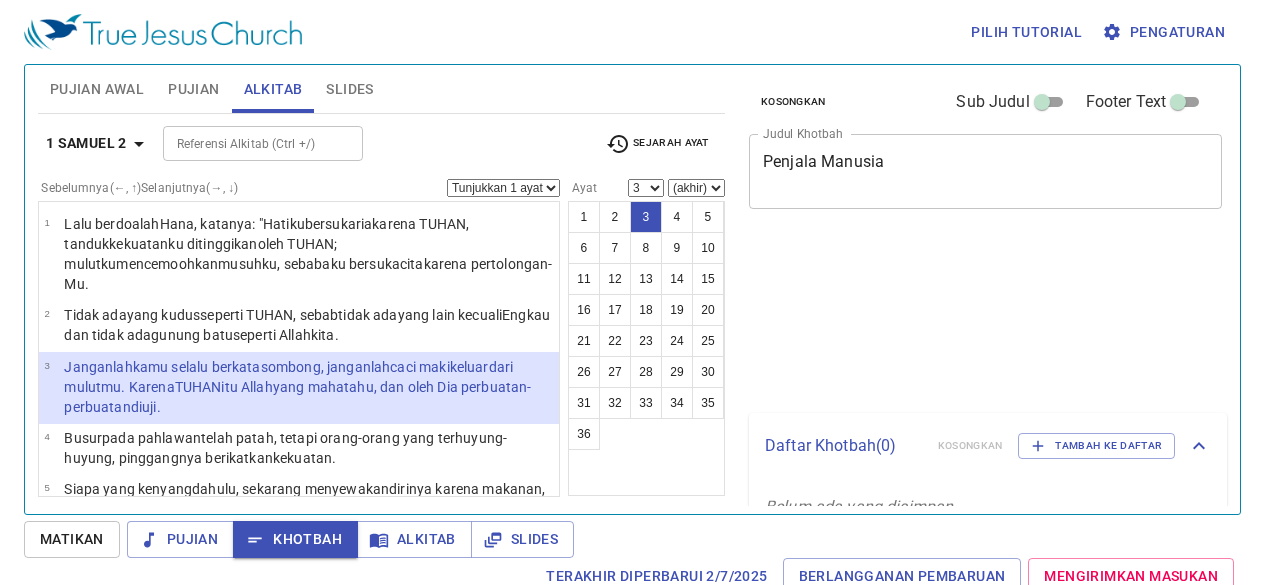 select on "3" 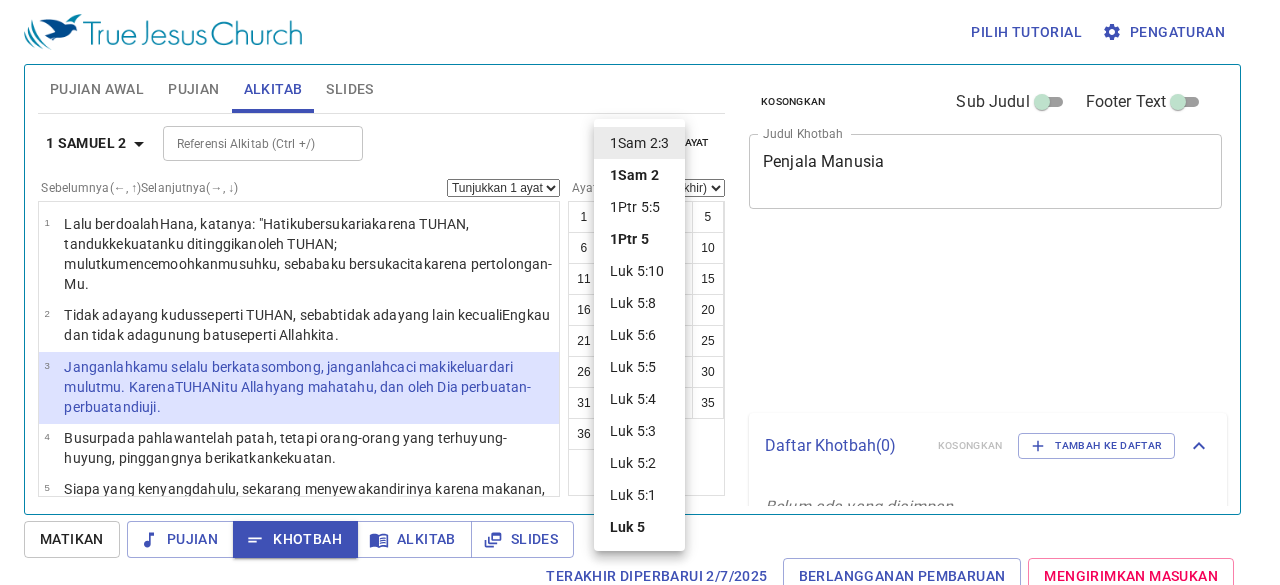 select on "3" 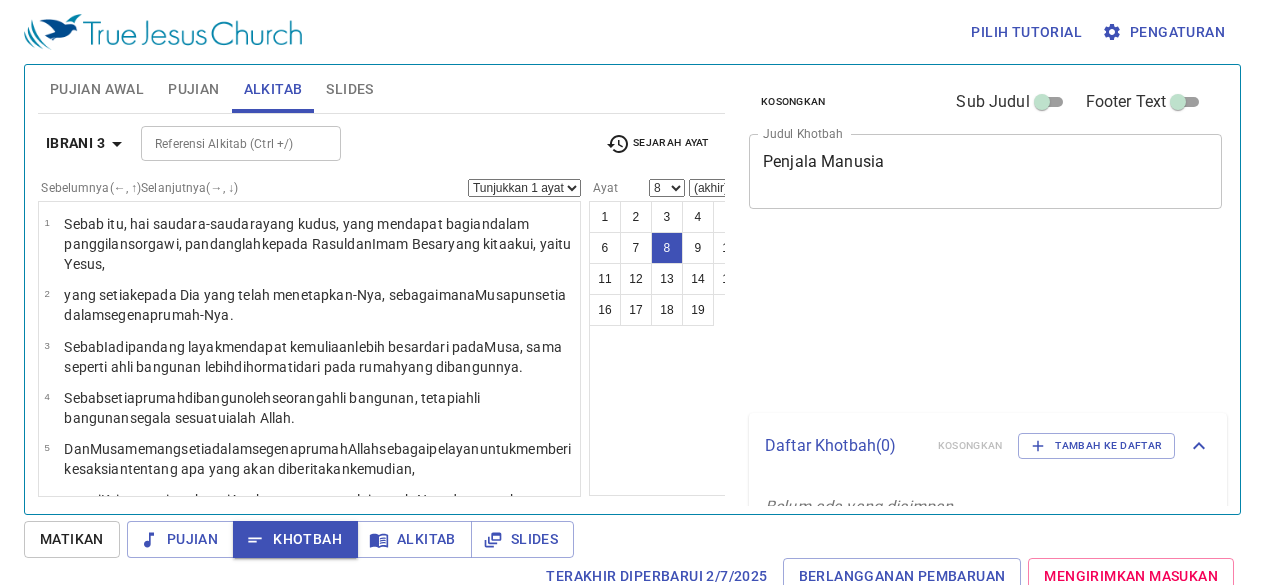 select on "8" 